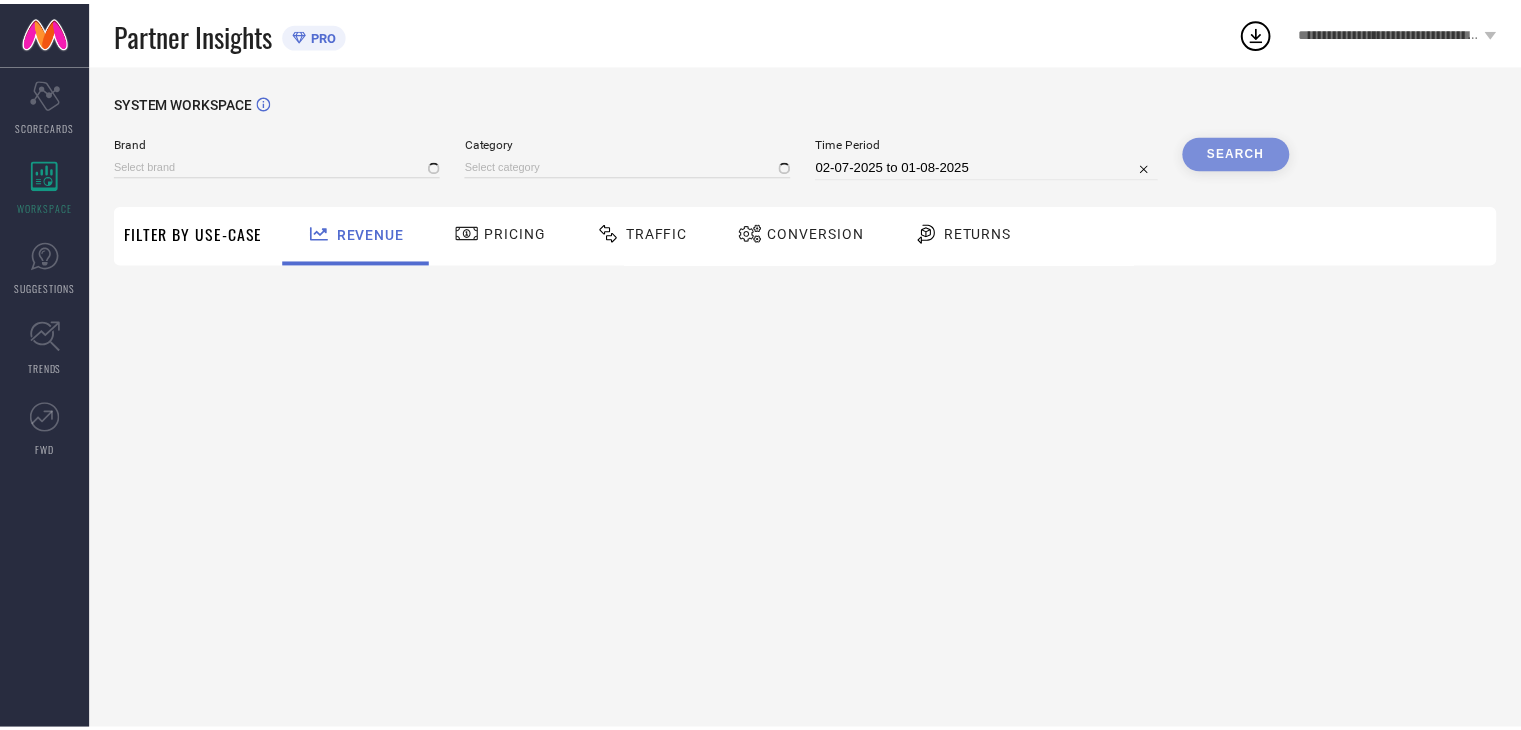 scroll, scrollTop: 0, scrollLeft: 0, axis: both 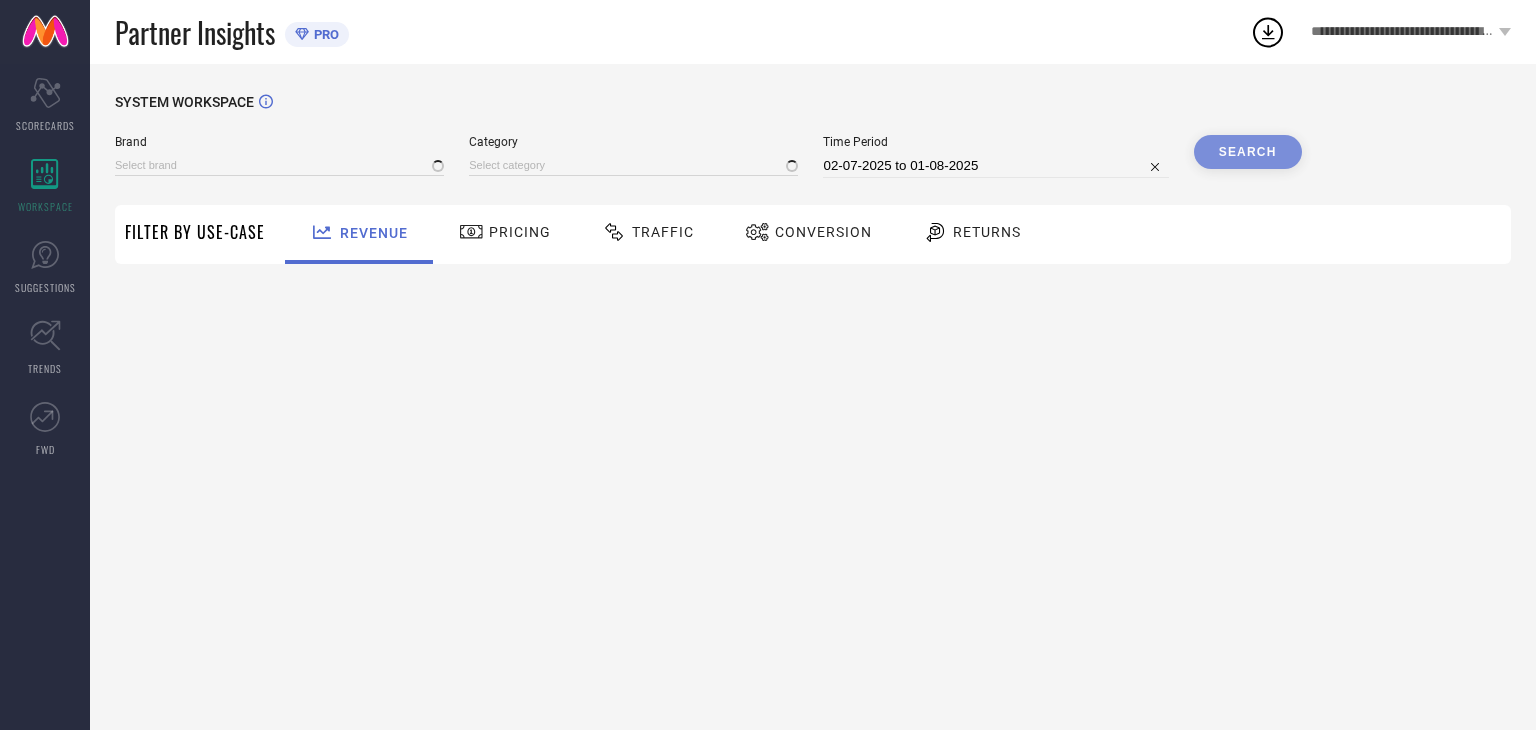 type on "REEQUIL" 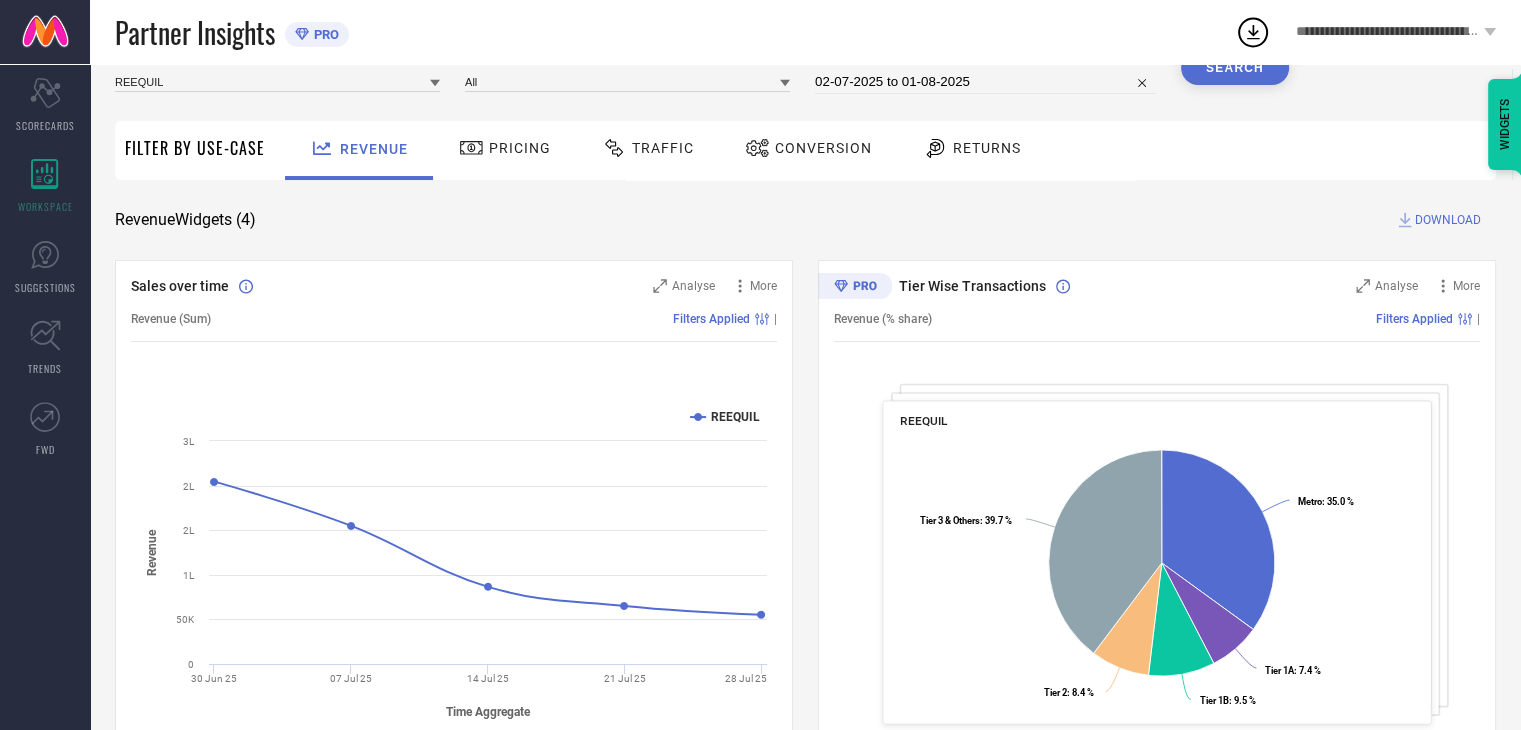 scroll, scrollTop: 0, scrollLeft: 0, axis: both 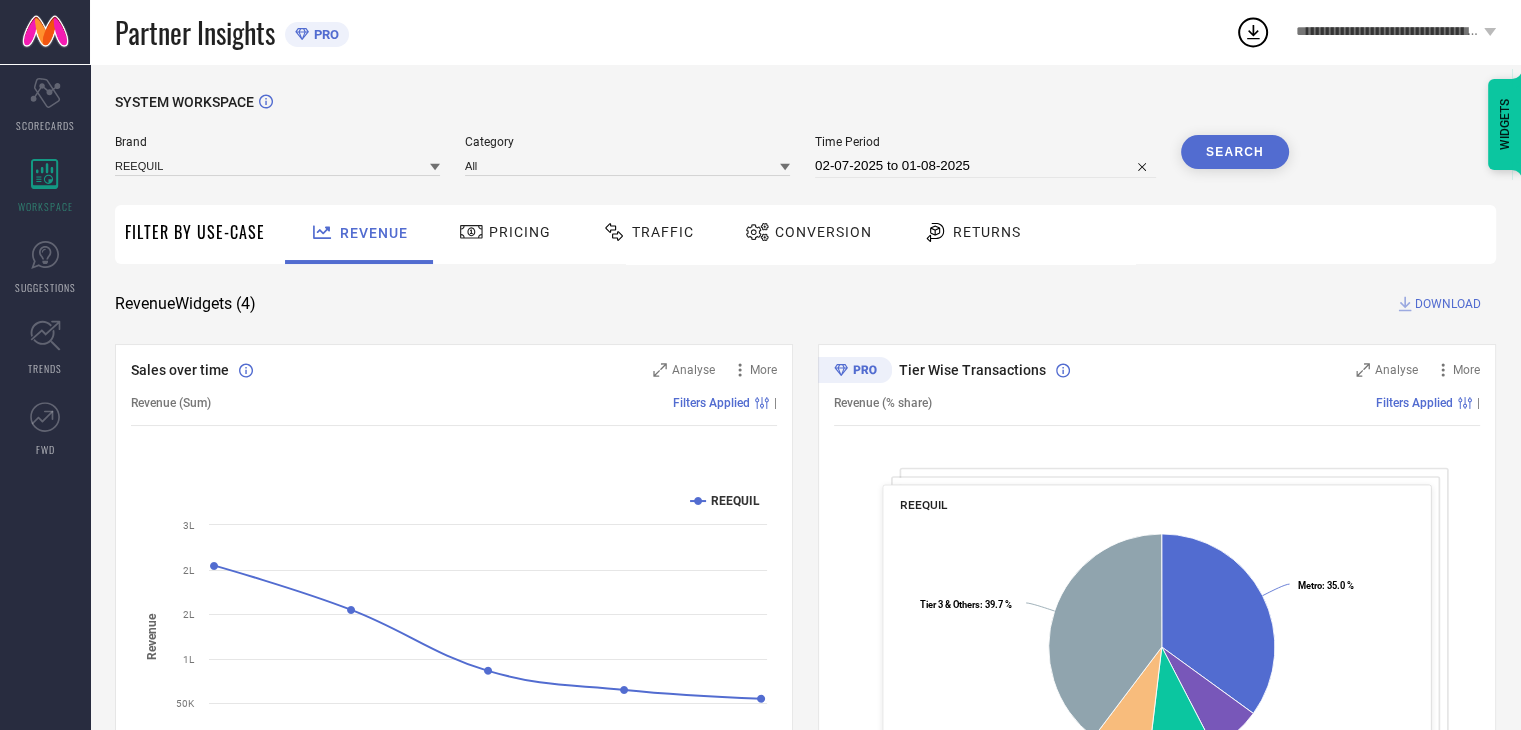 click on "Traffic" at bounding box center [663, 232] 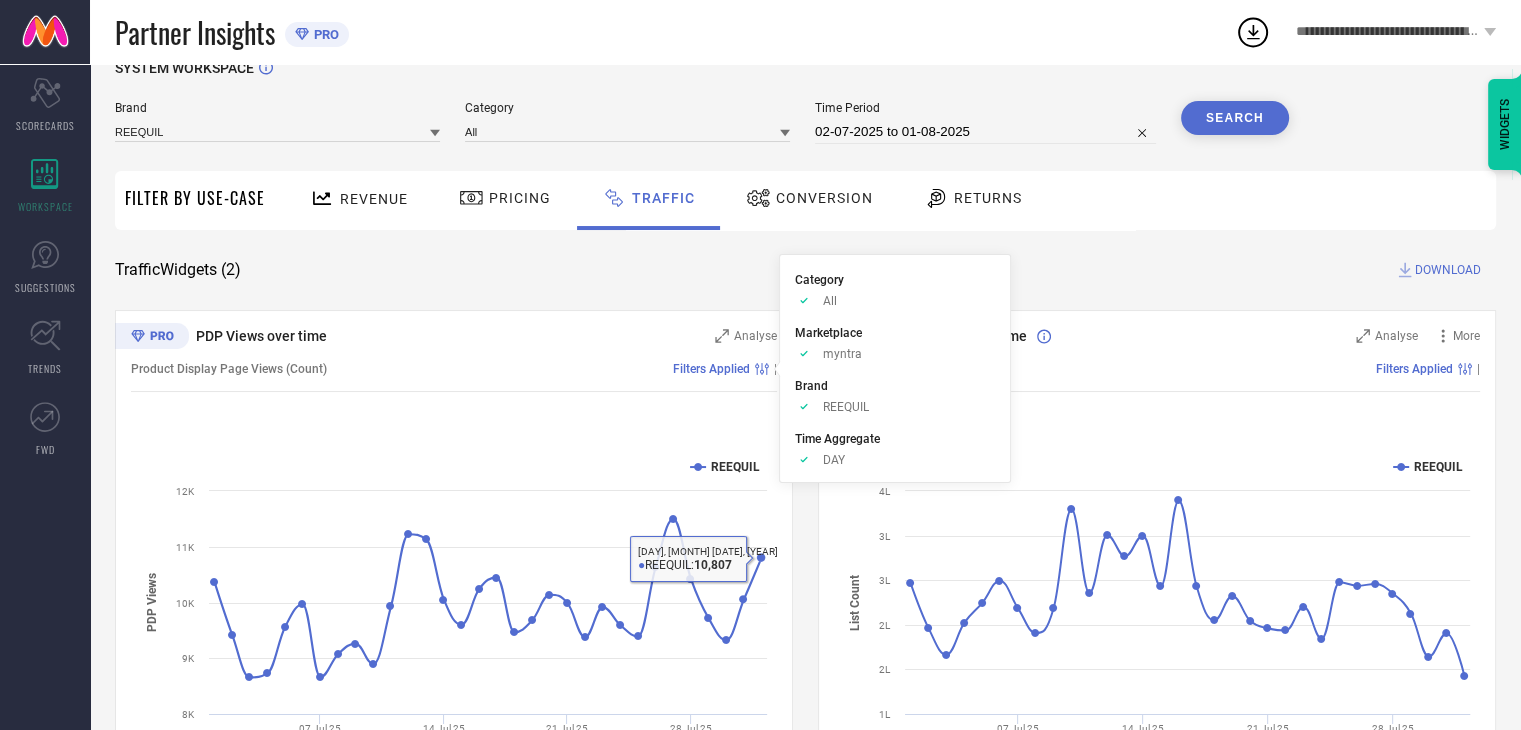 scroll, scrollTop: 0, scrollLeft: 0, axis: both 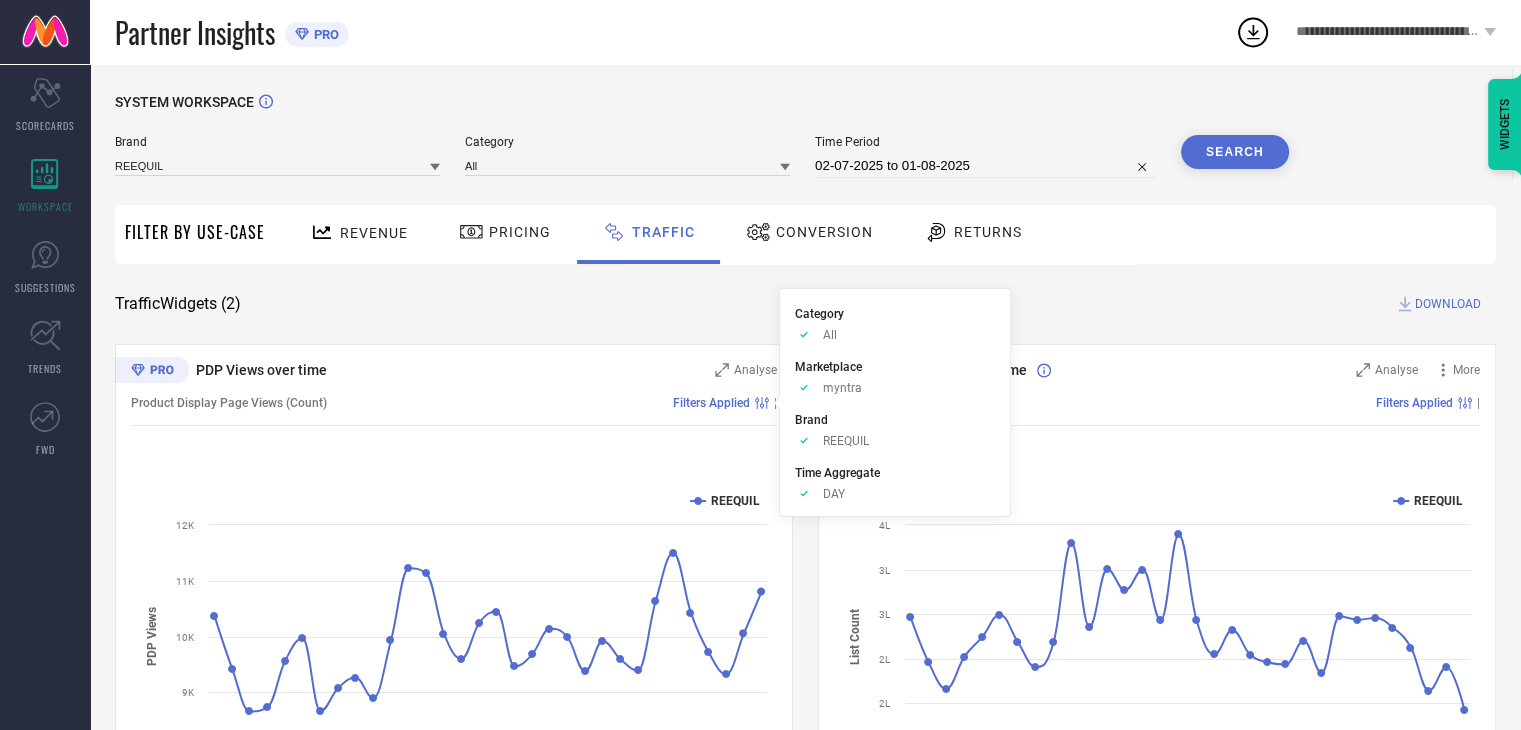 click on "Conversion" at bounding box center (824, 232) 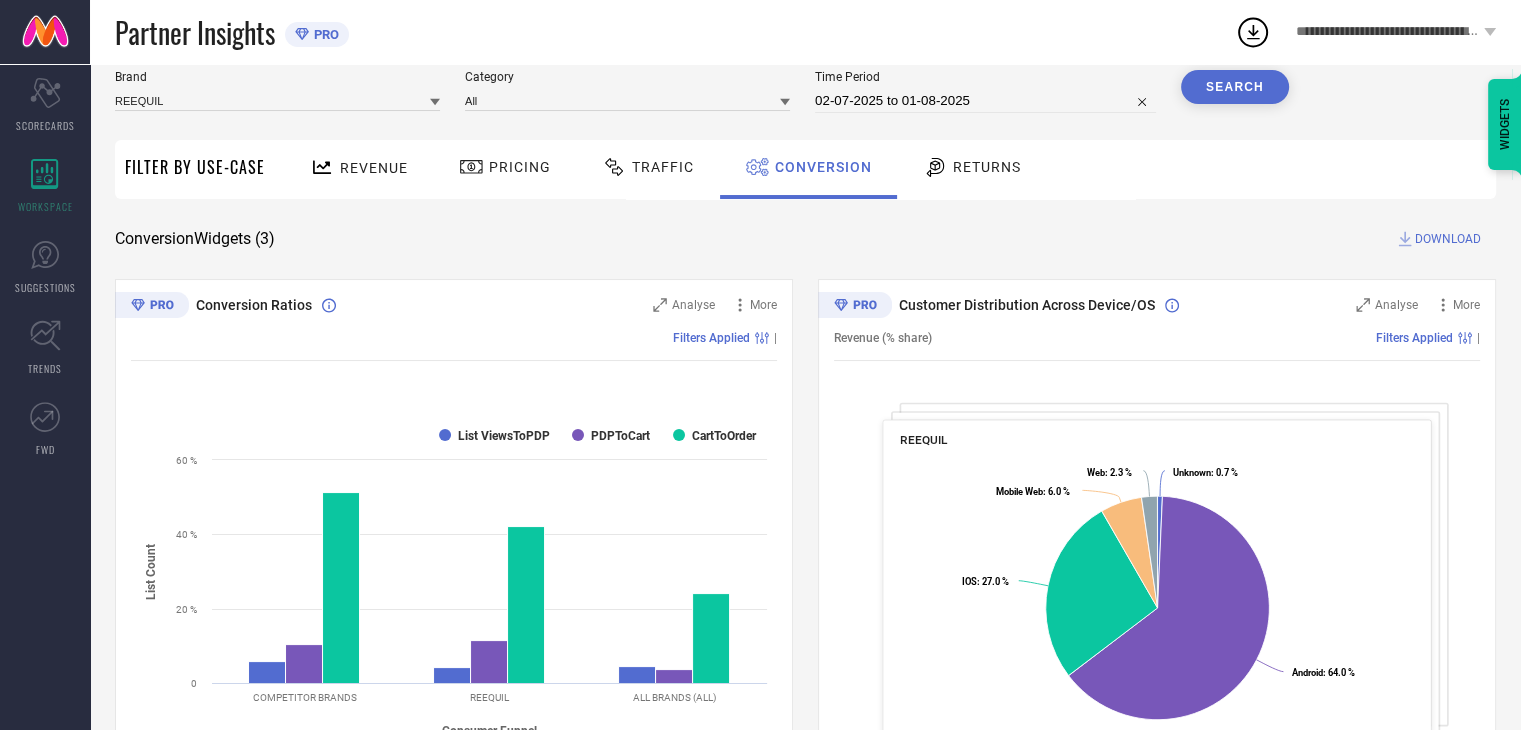 scroll, scrollTop: 0, scrollLeft: 0, axis: both 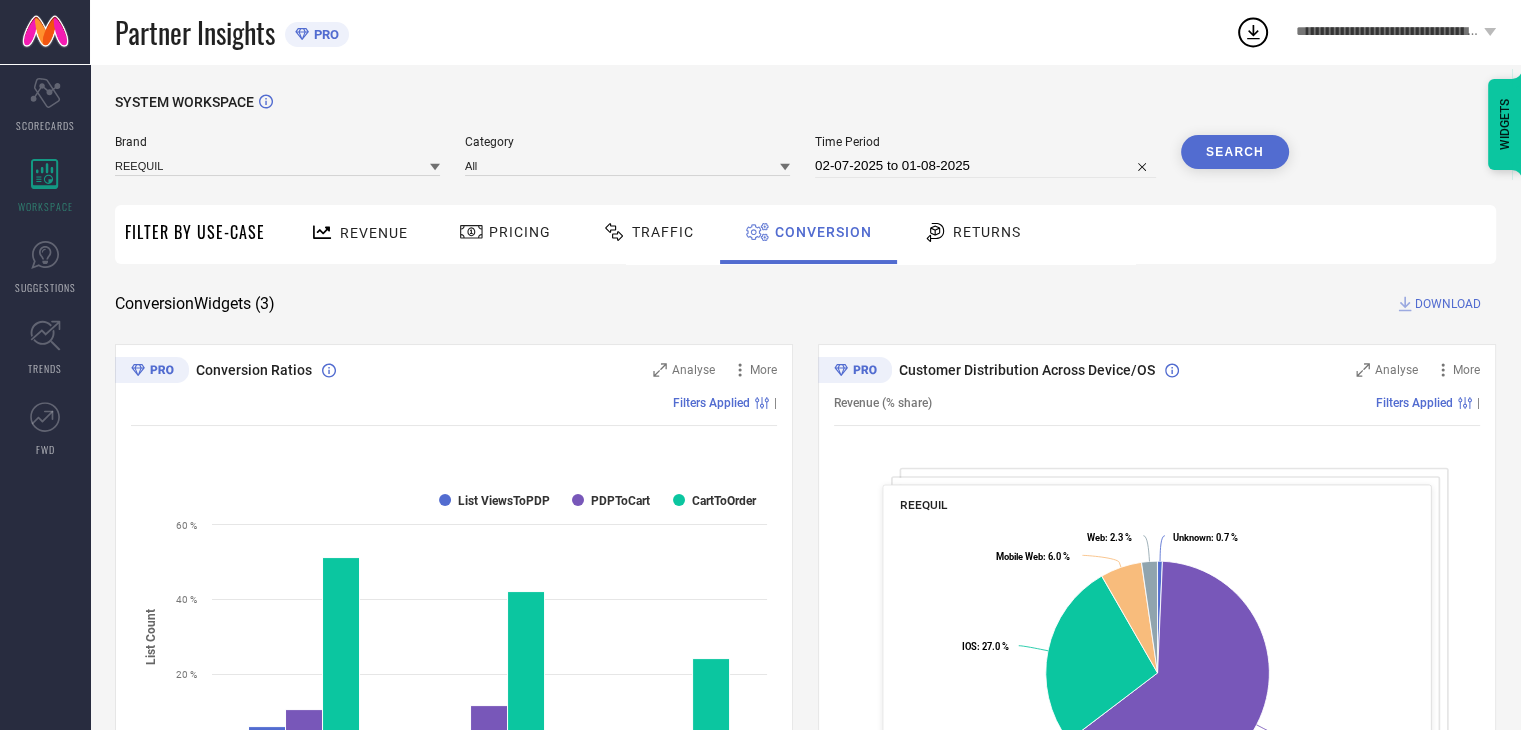 click on "02-07-2025 to 01-08-2025" at bounding box center [985, 166] 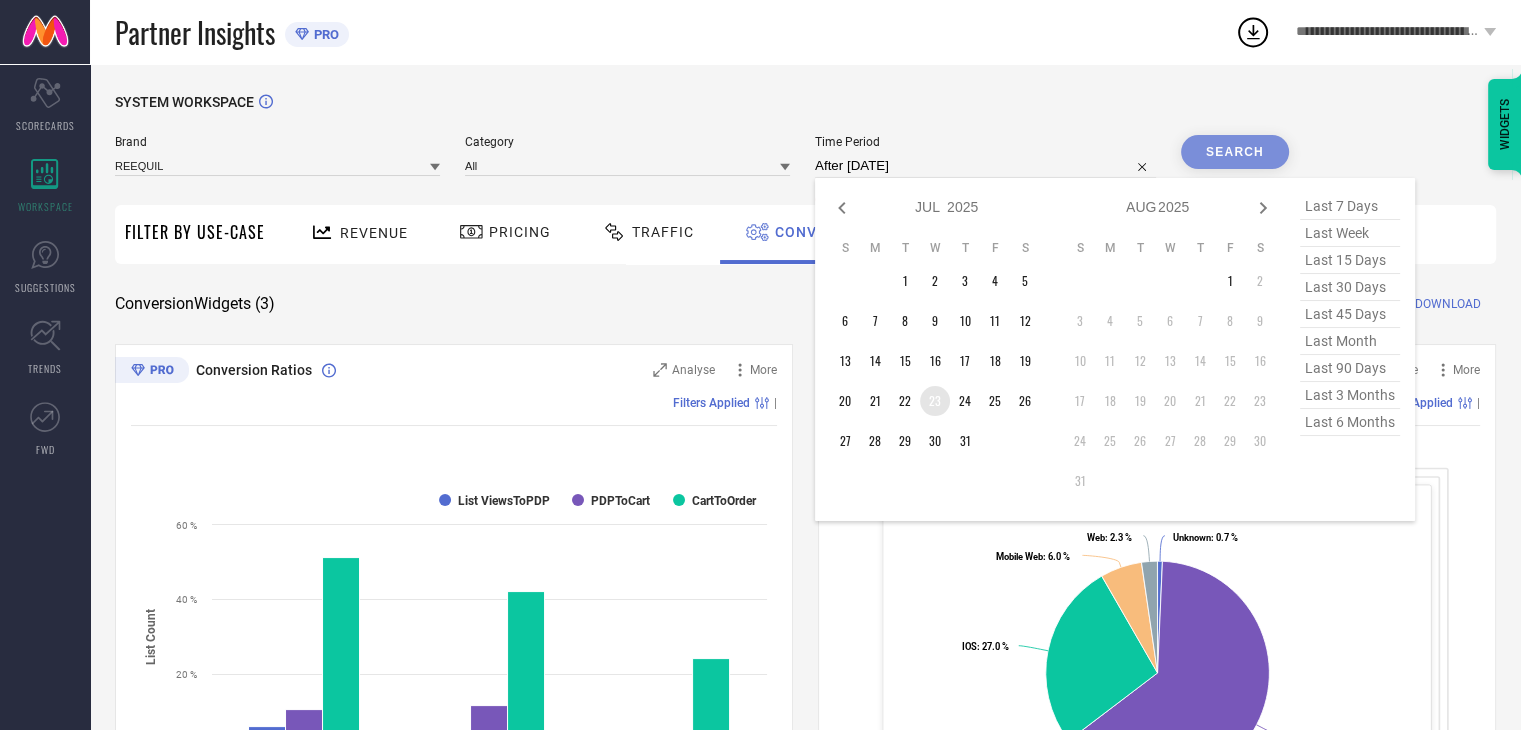 click on "23" at bounding box center (935, 401) 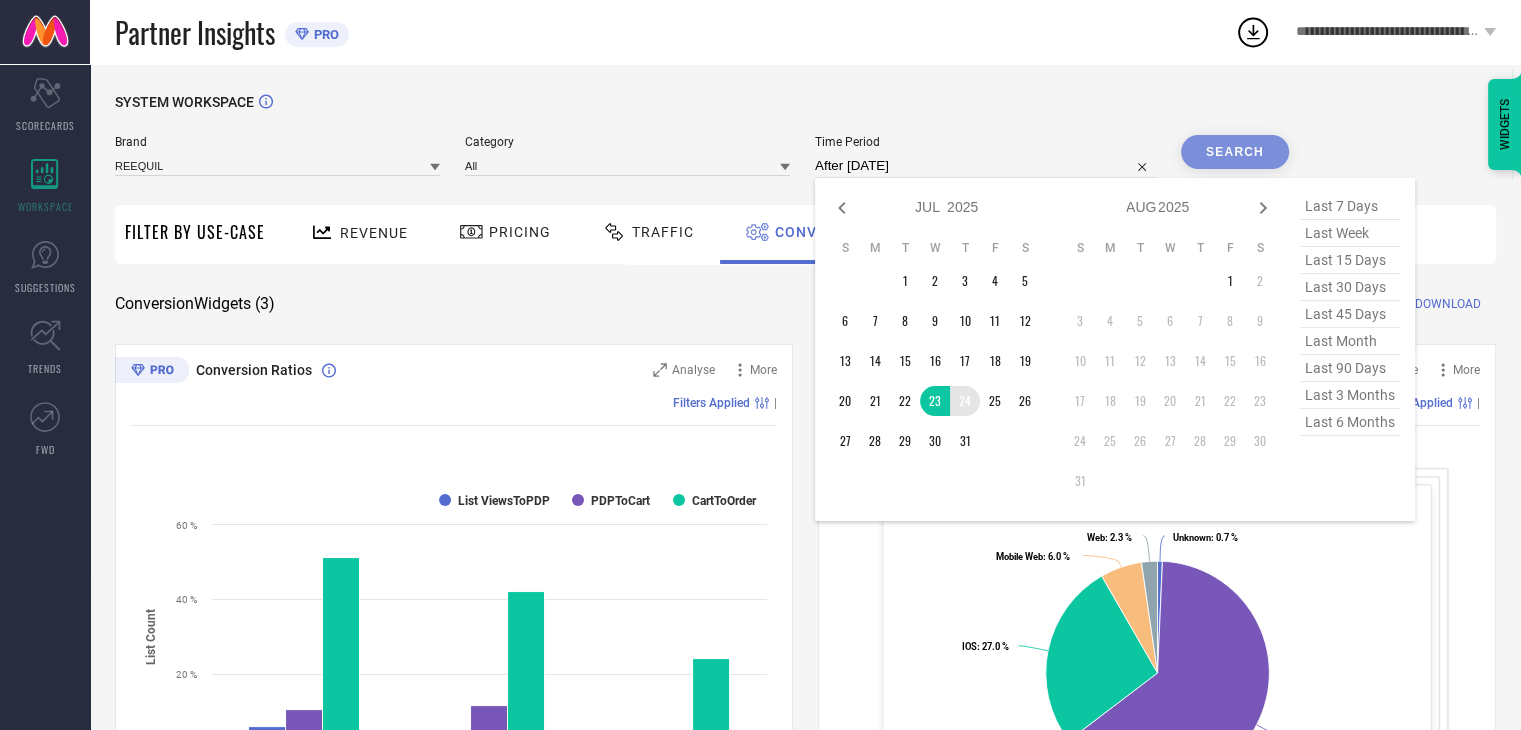 type on "[DATE] to [DATE]" 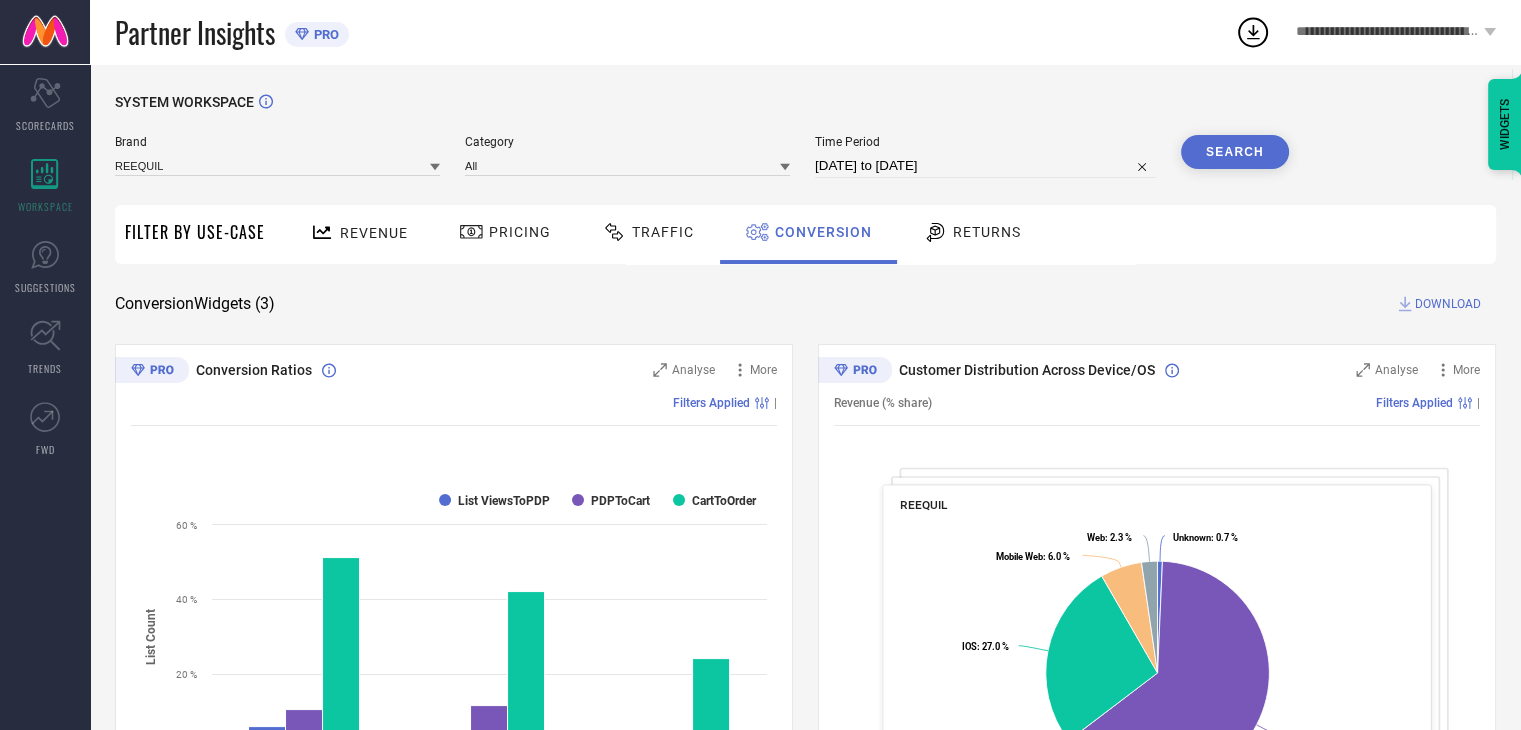 click on "[DATE] to [DATE]" at bounding box center [985, 166] 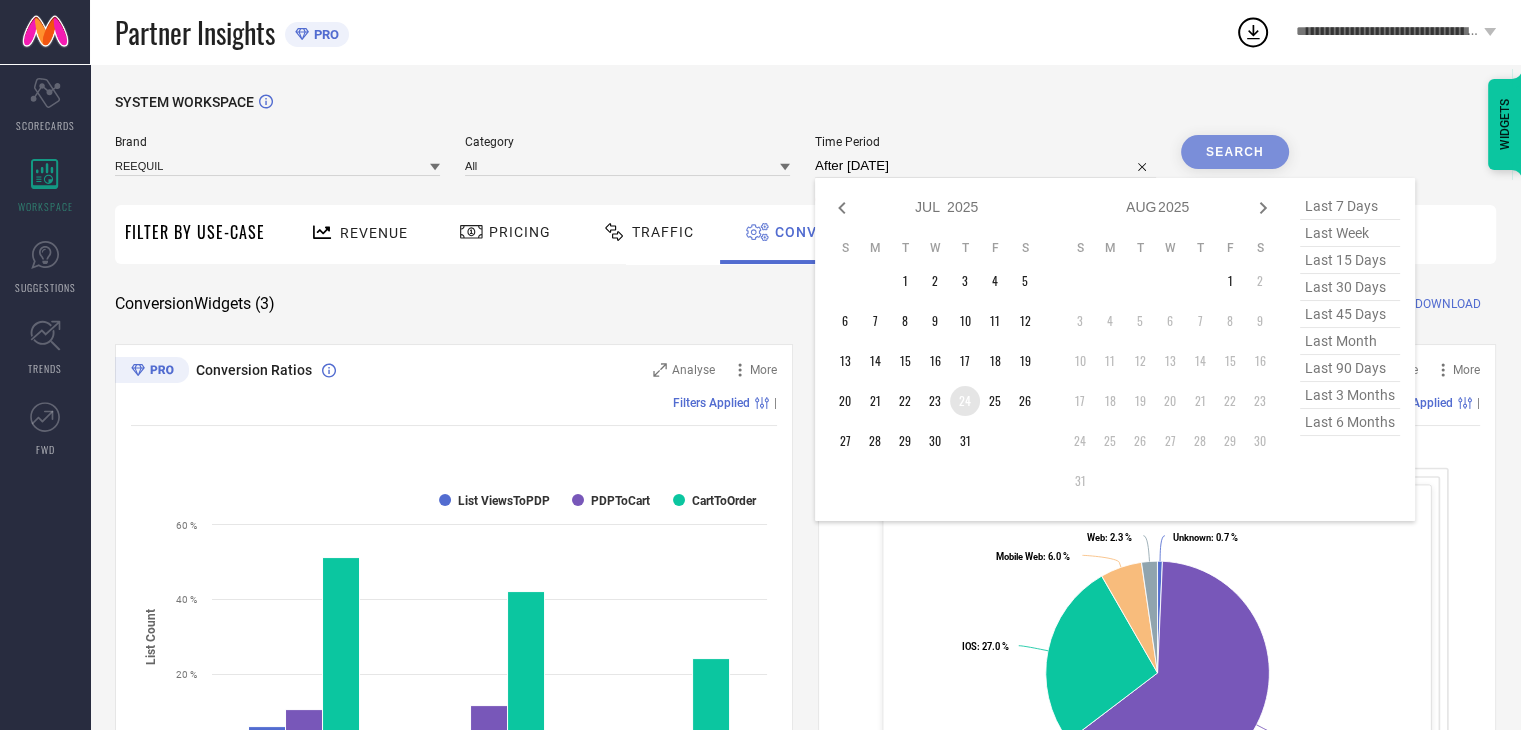 click on "24" at bounding box center [965, 401] 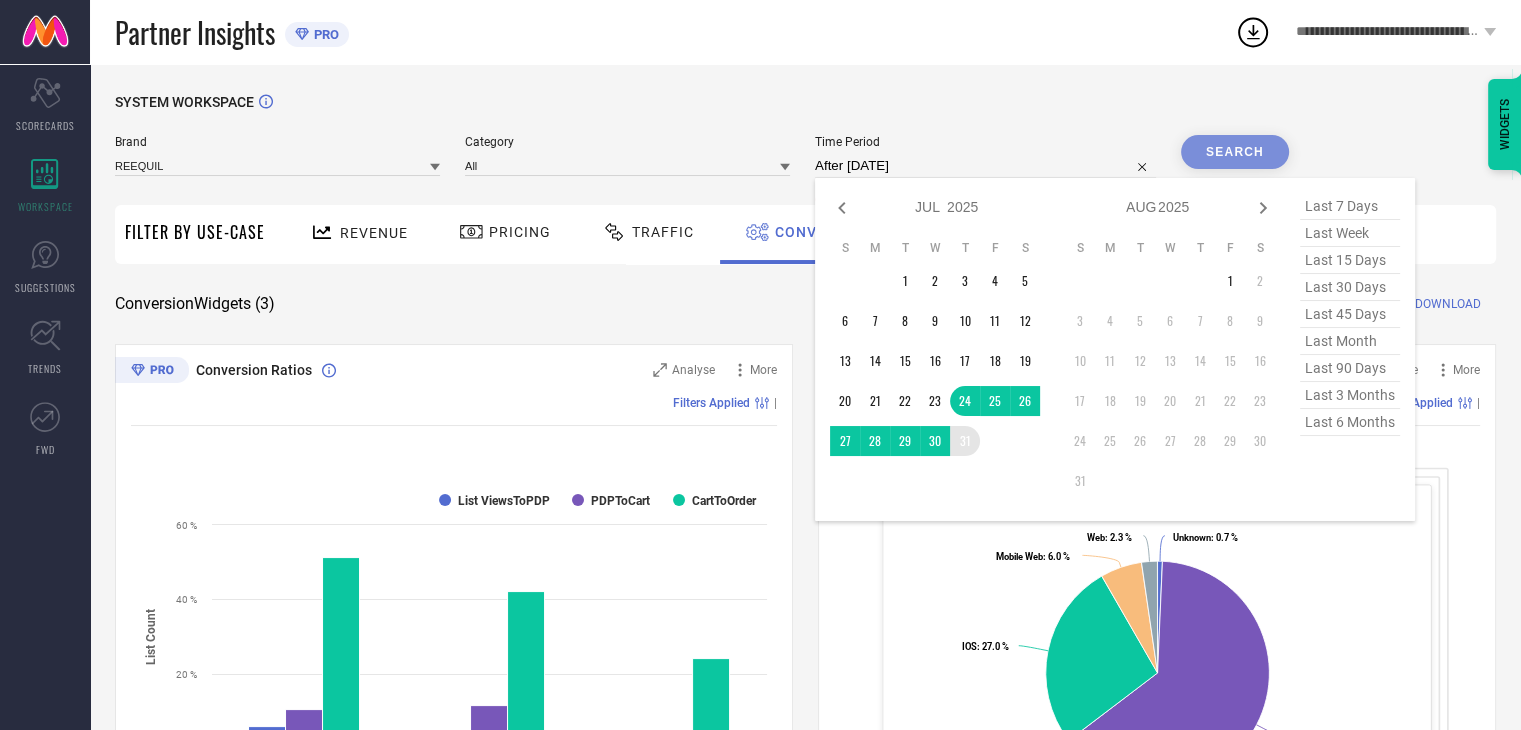 type on "[DATE] to [DATE]" 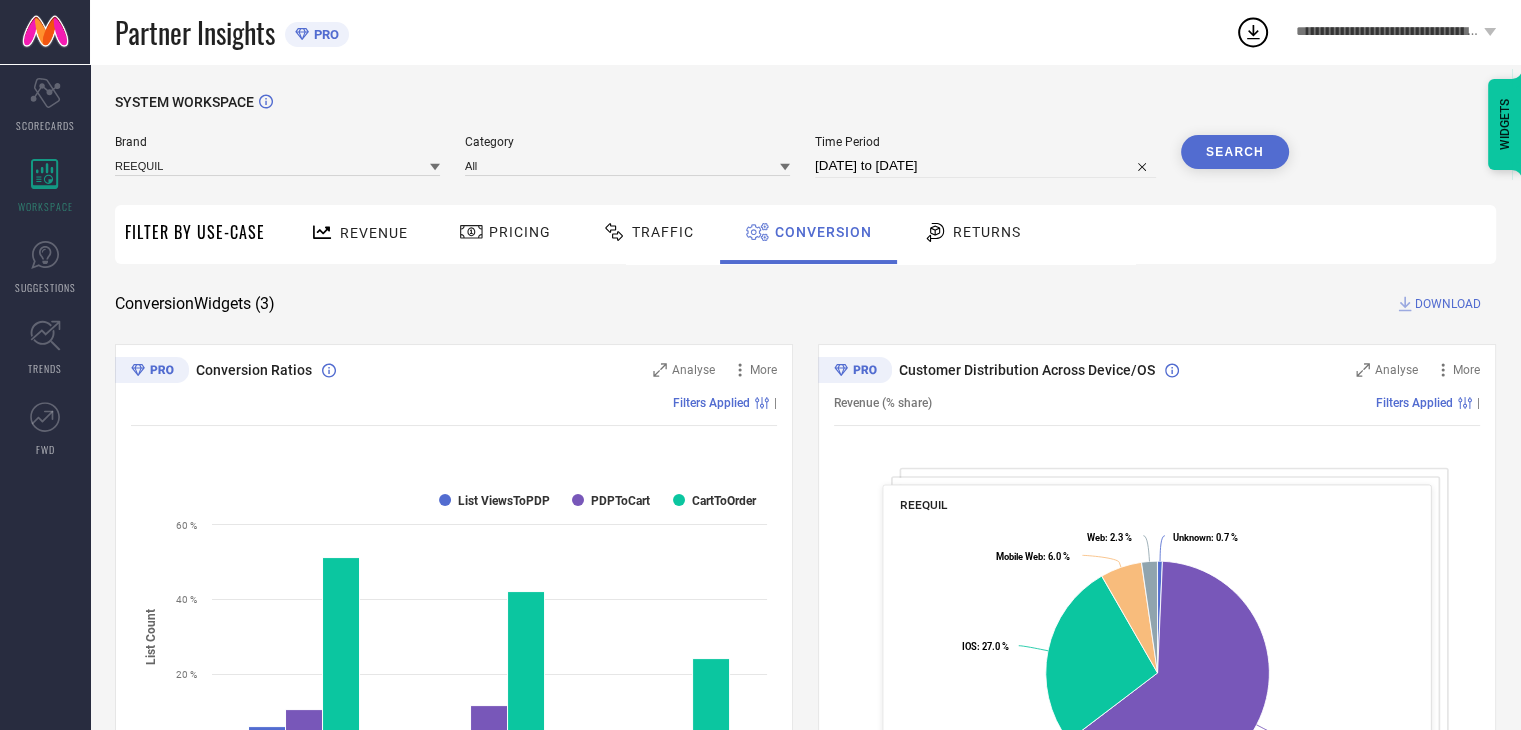 click on "Search" at bounding box center [1235, 152] 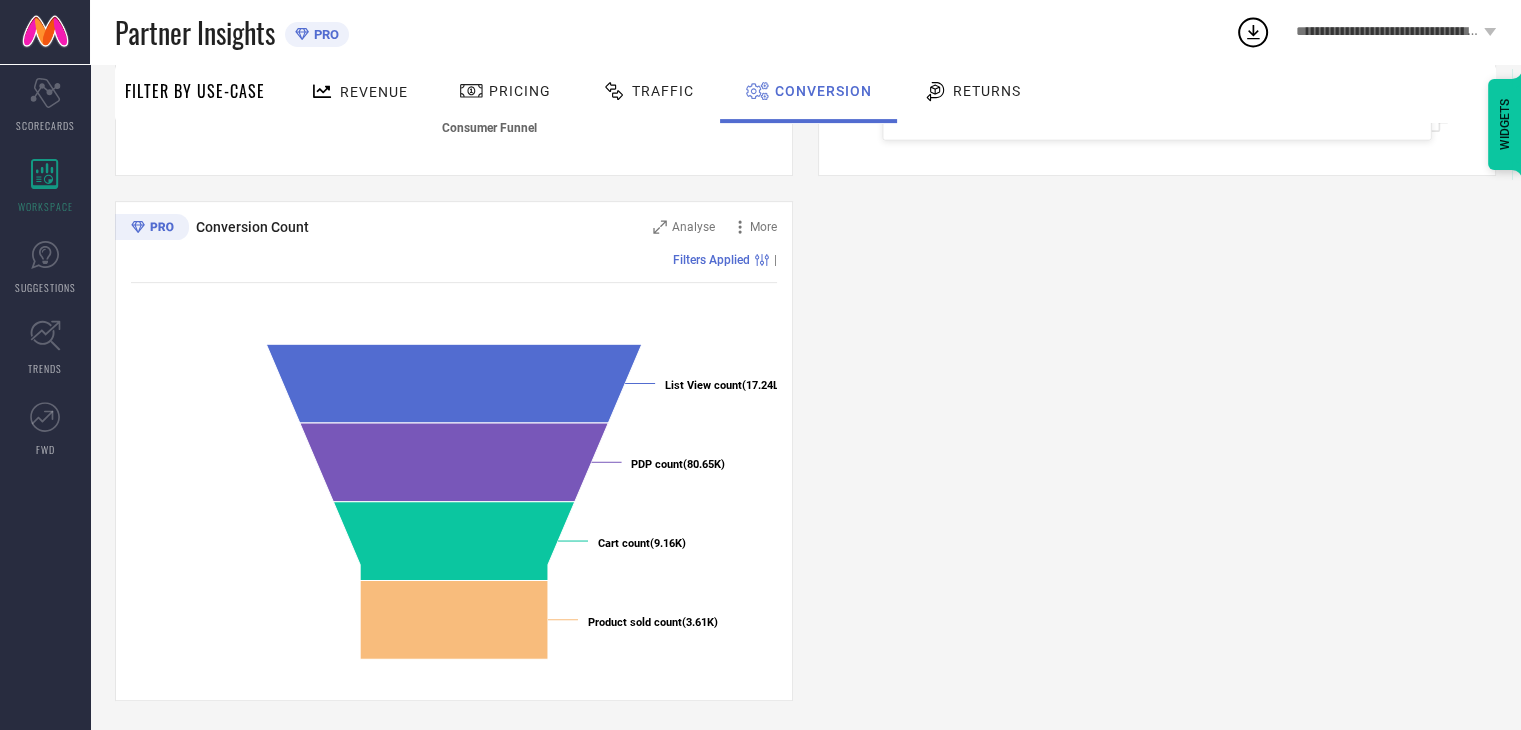 scroll, scrollTop: 670, scrollLeft: 0, axis: vertical 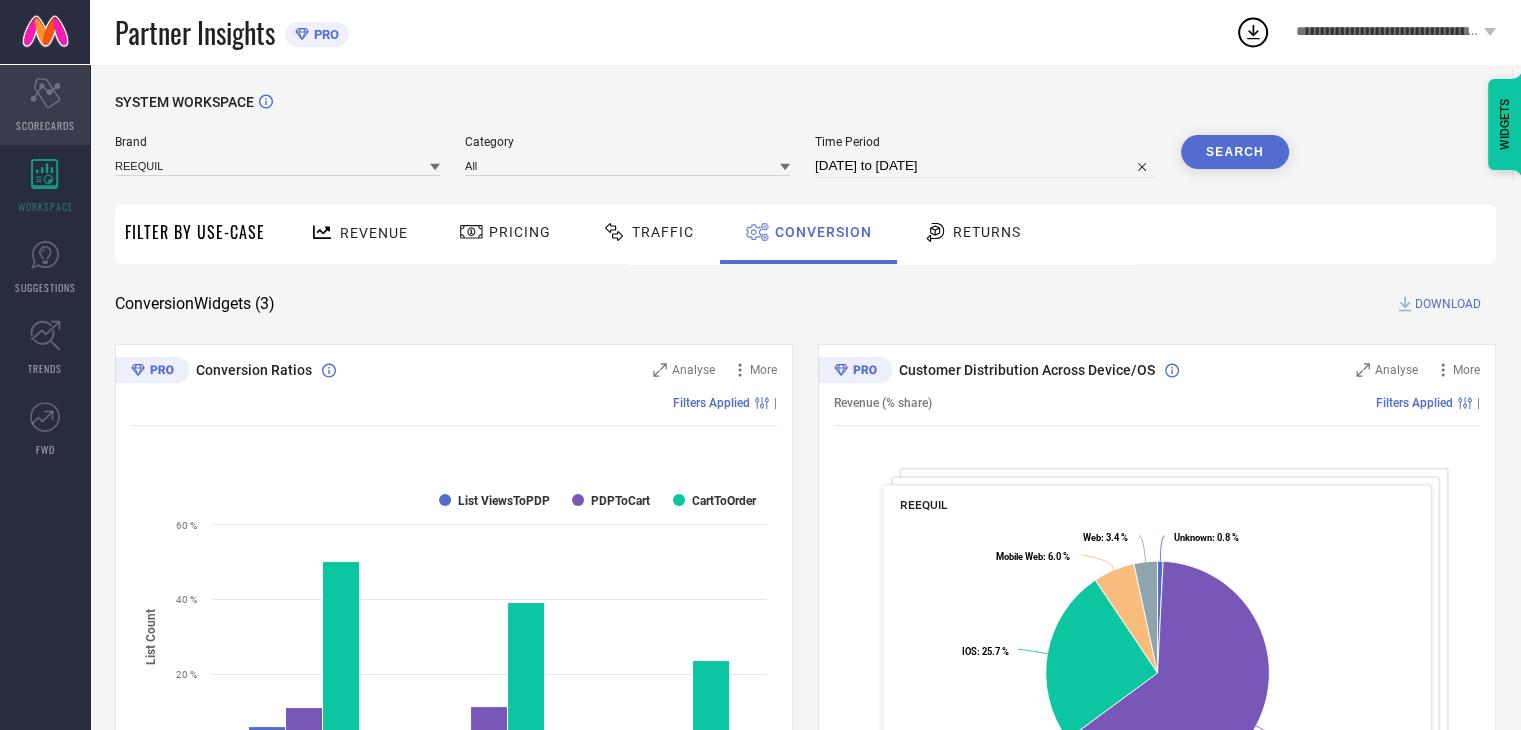 click on "Scorecard" 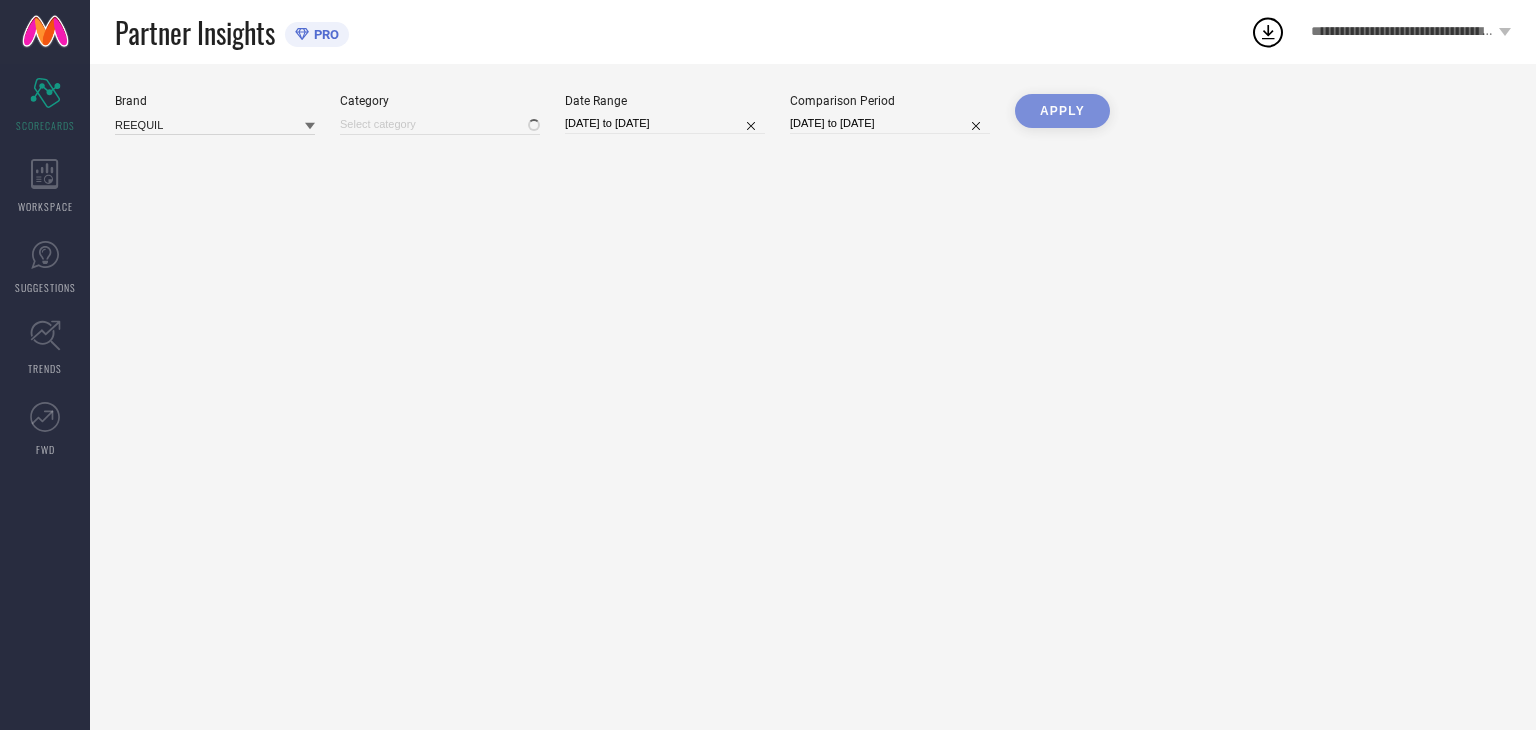 type on "All" 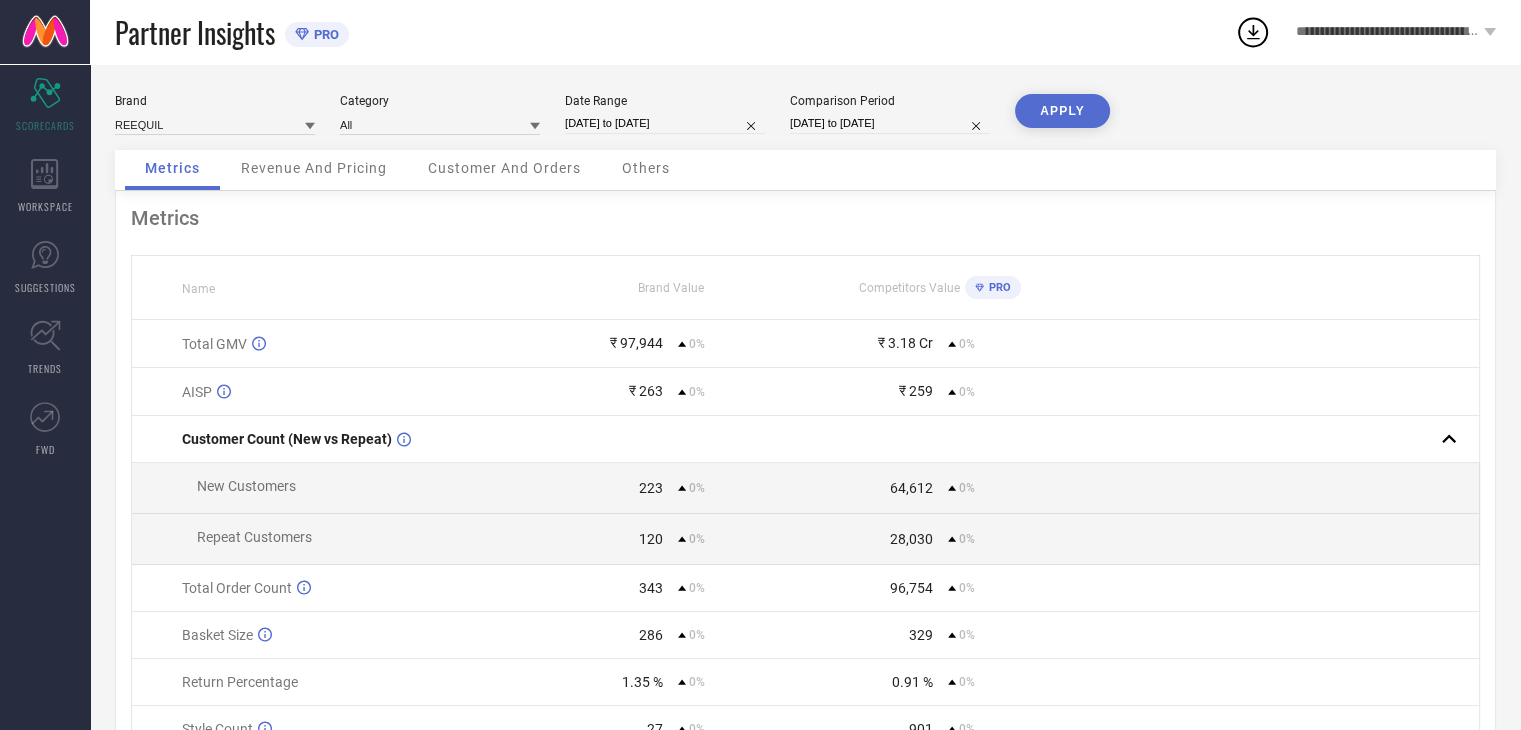 click on "[DATE] to [DATE]" at bounding box center (665, 123) 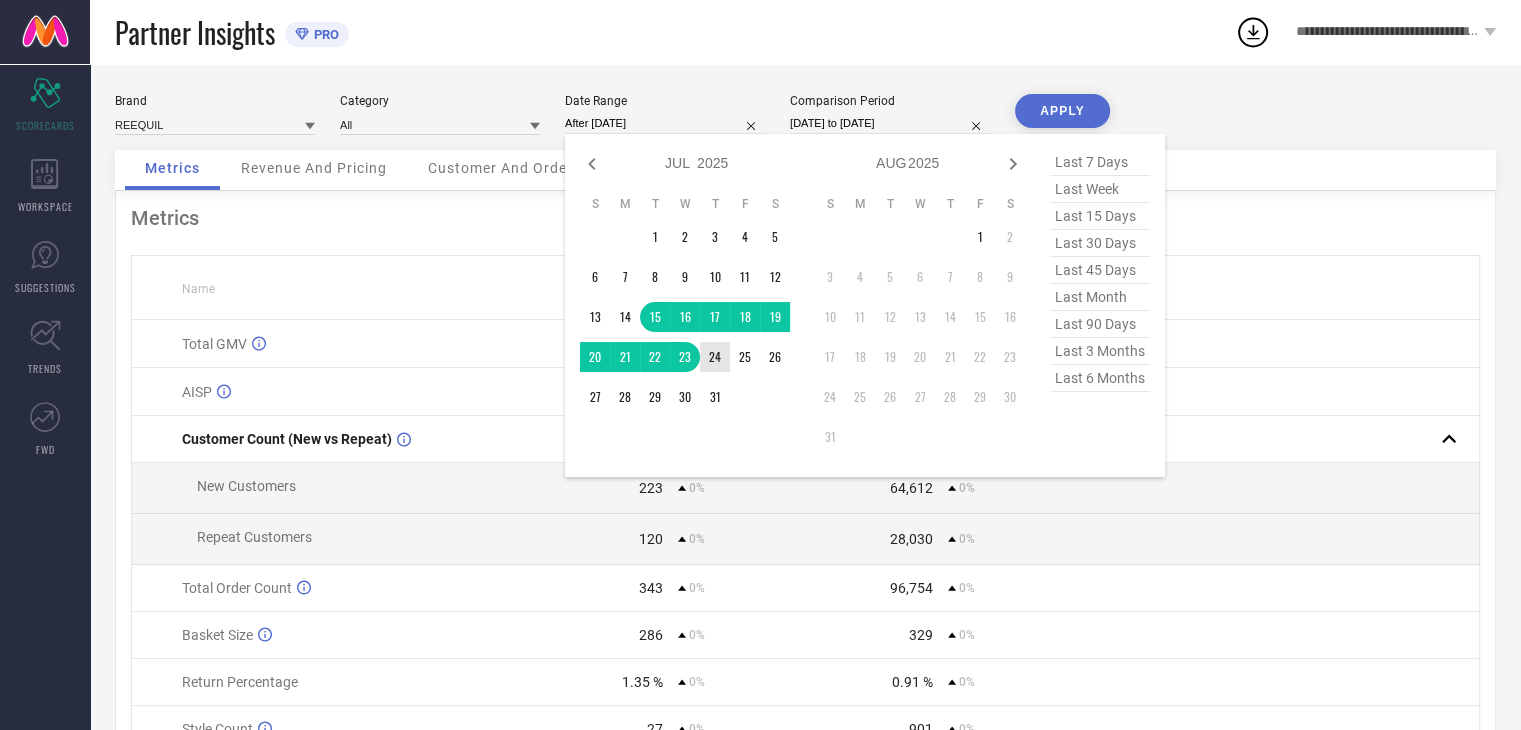 click on "24" at bounding box center (715, 357) 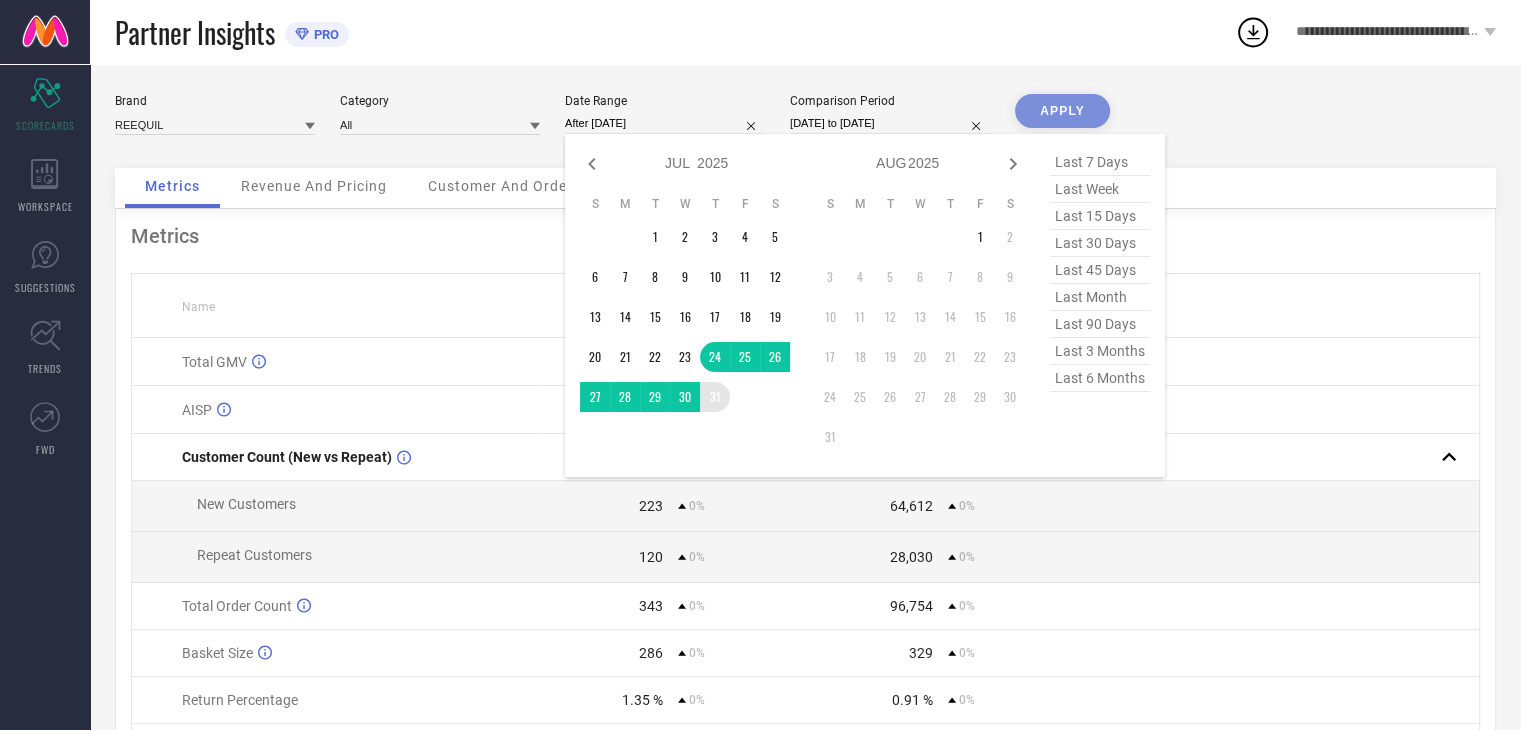 type on "[DATE] to [DATE]" 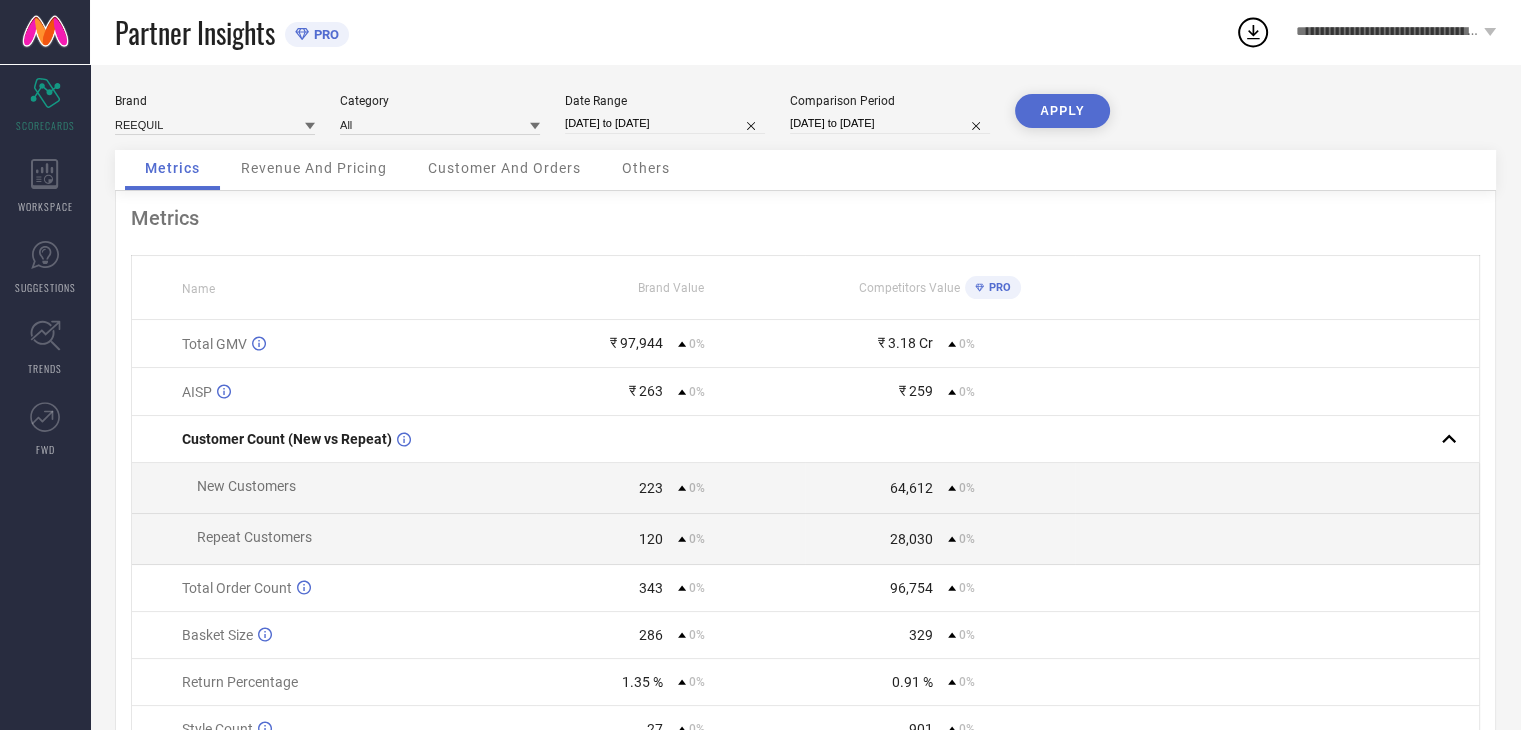 click on "[DATE] to [DATE]" at bounding box center (890, 123) 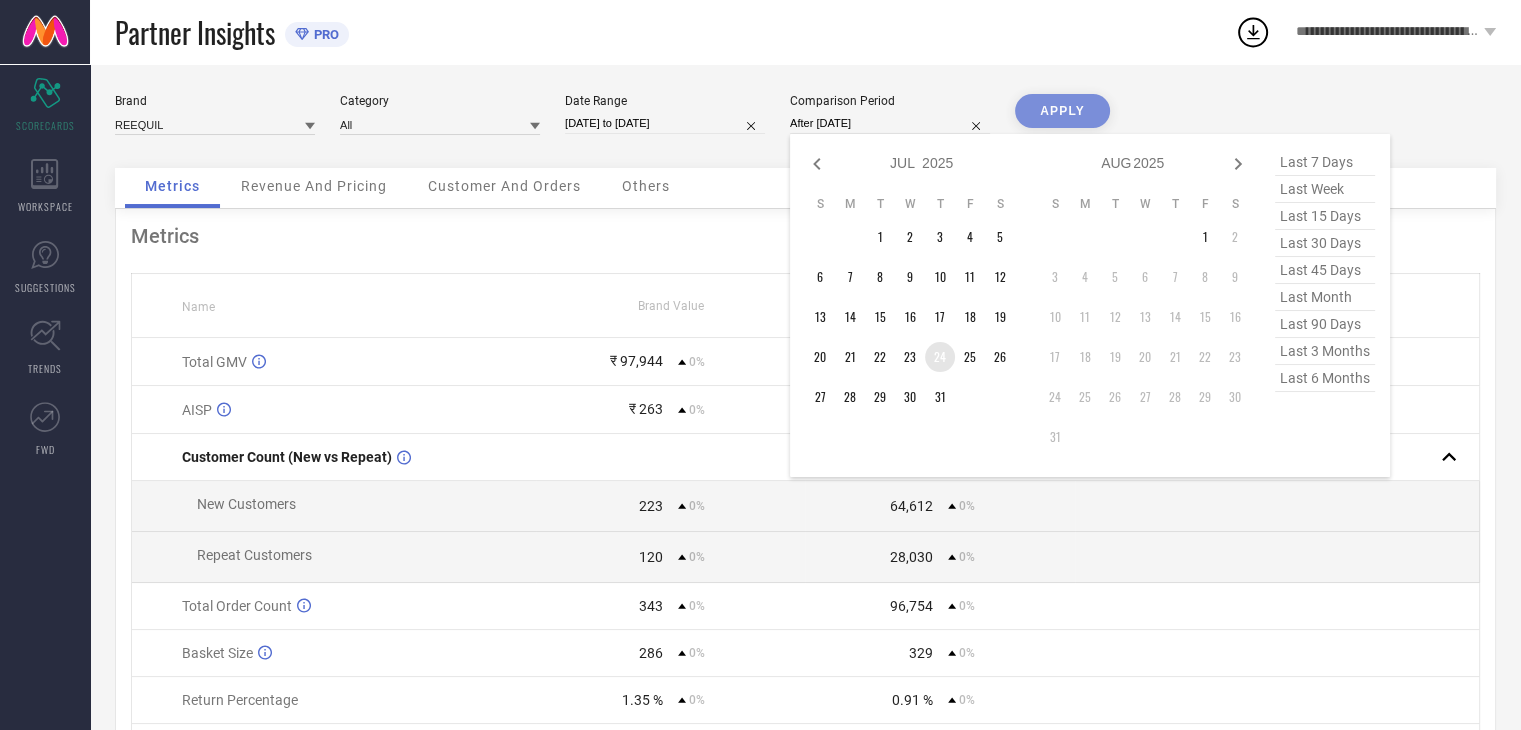 click on "24" at bounding box center [940, 357] 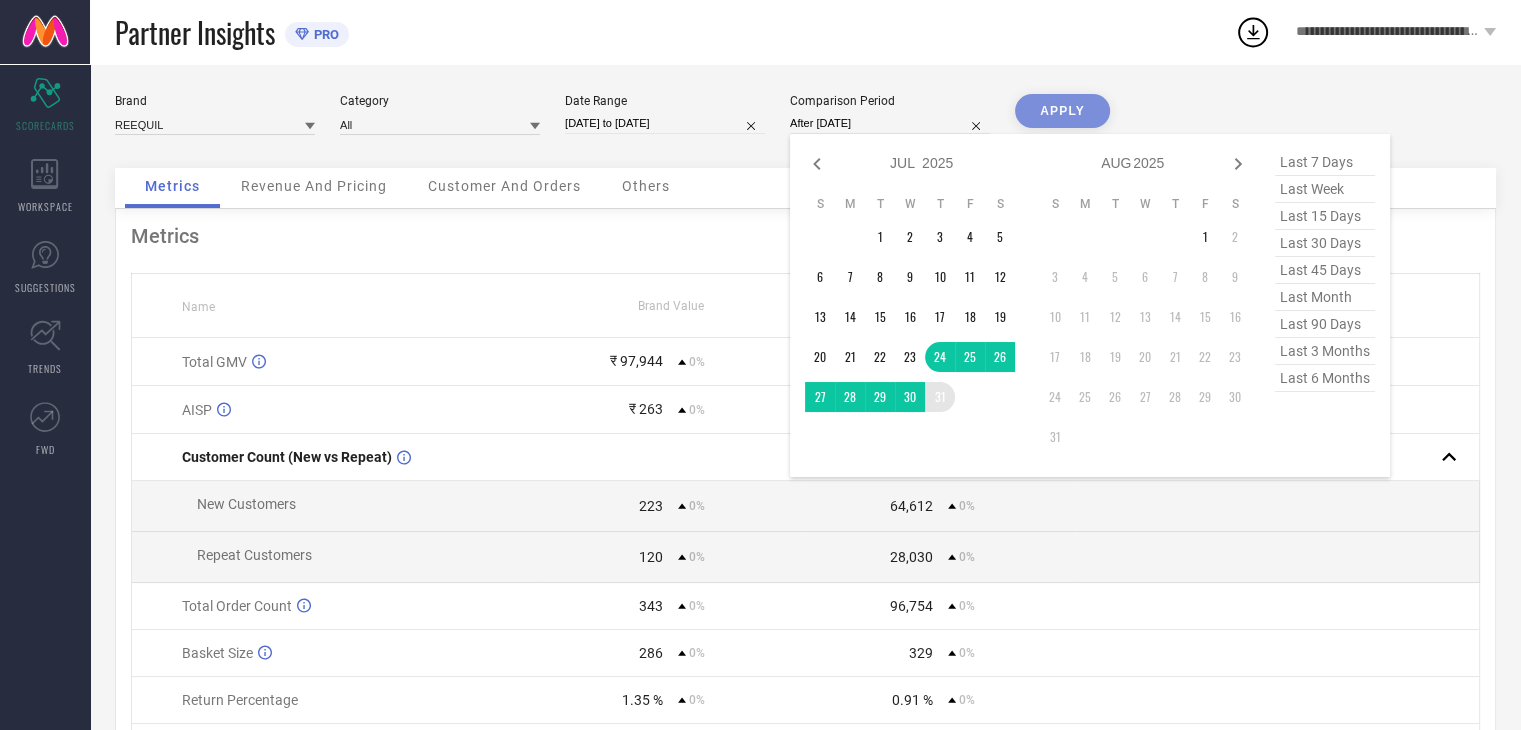 type on "[DATE] to [DATE]" 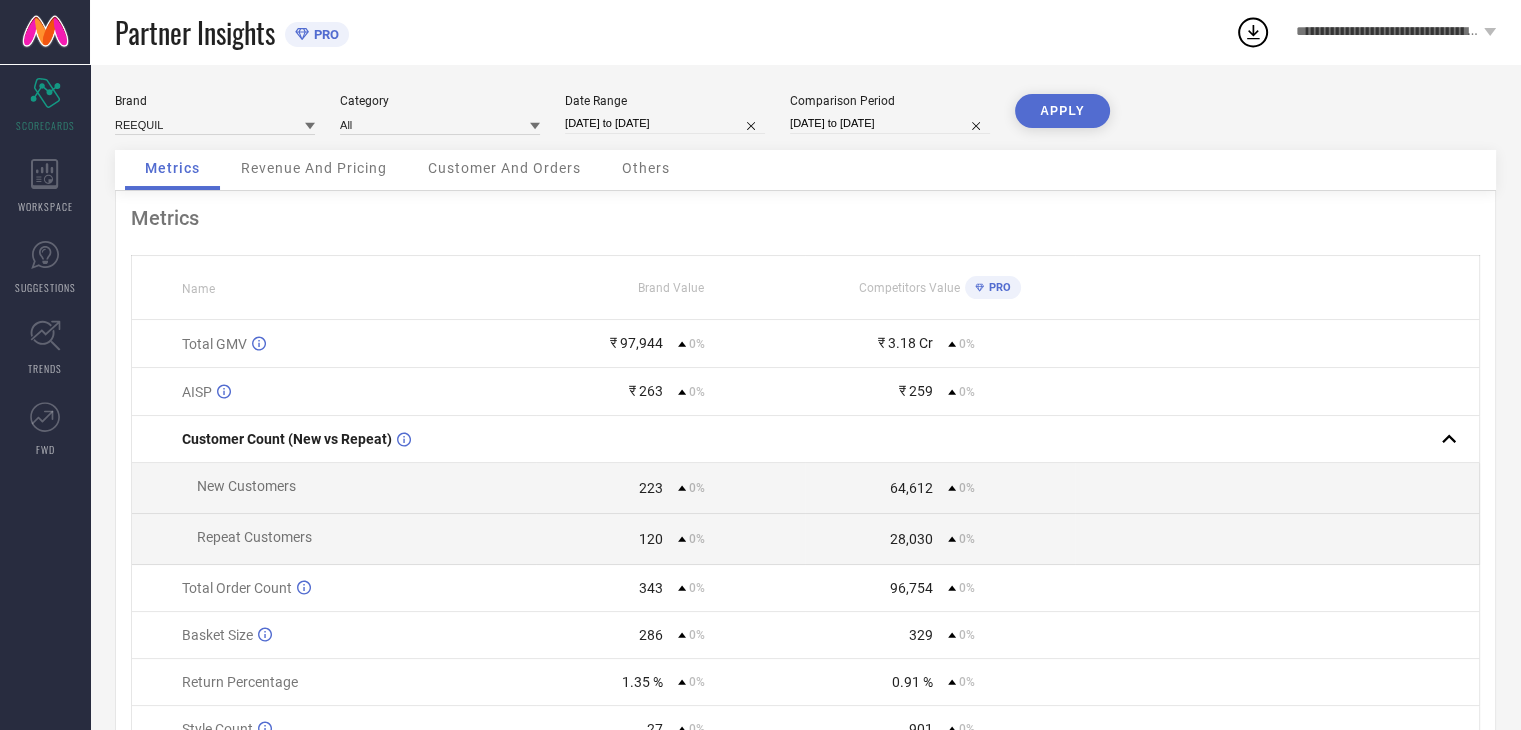 click on "APPLY" at bounding box center (1062, 111) 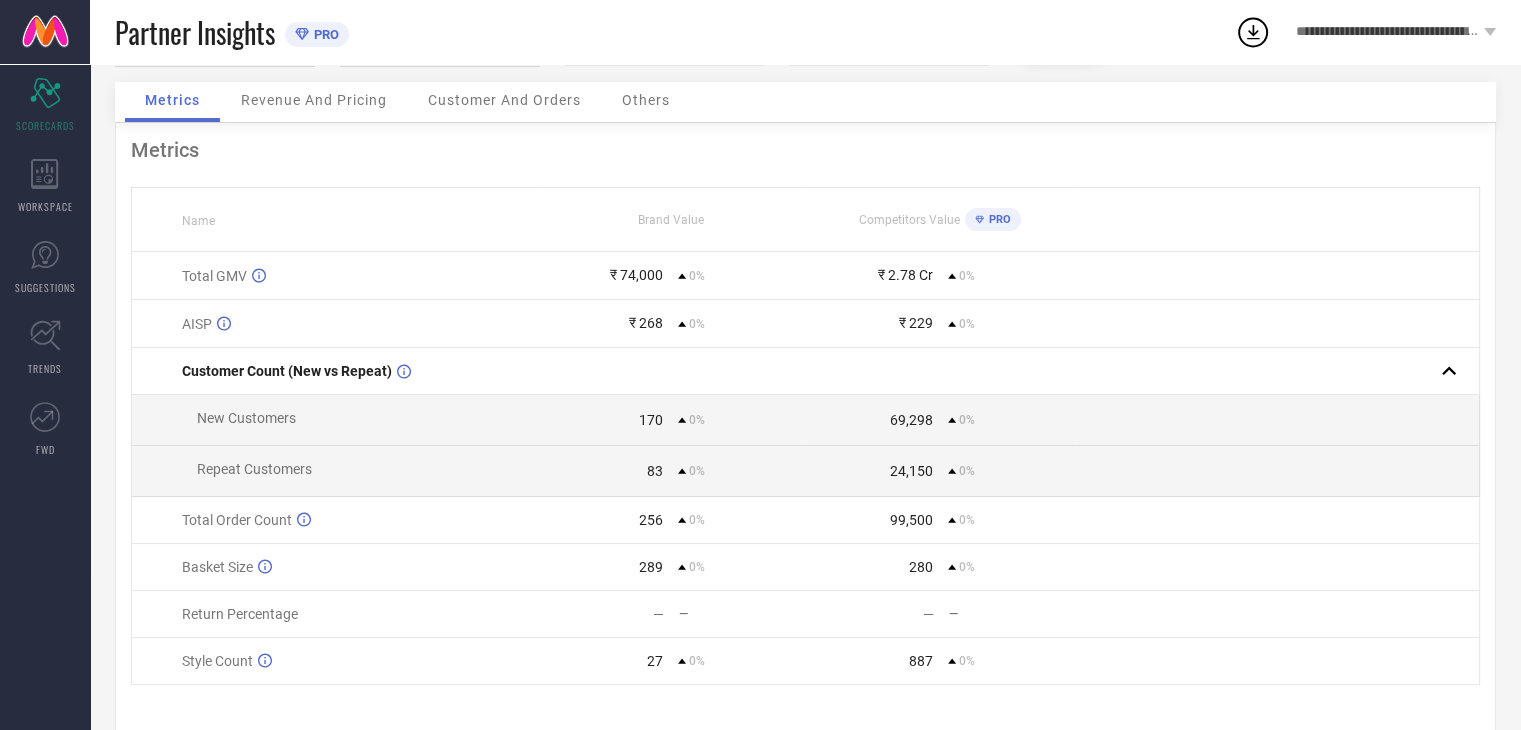scroll, scrollTop: 100, scrollLeft: 0, axis: vertical 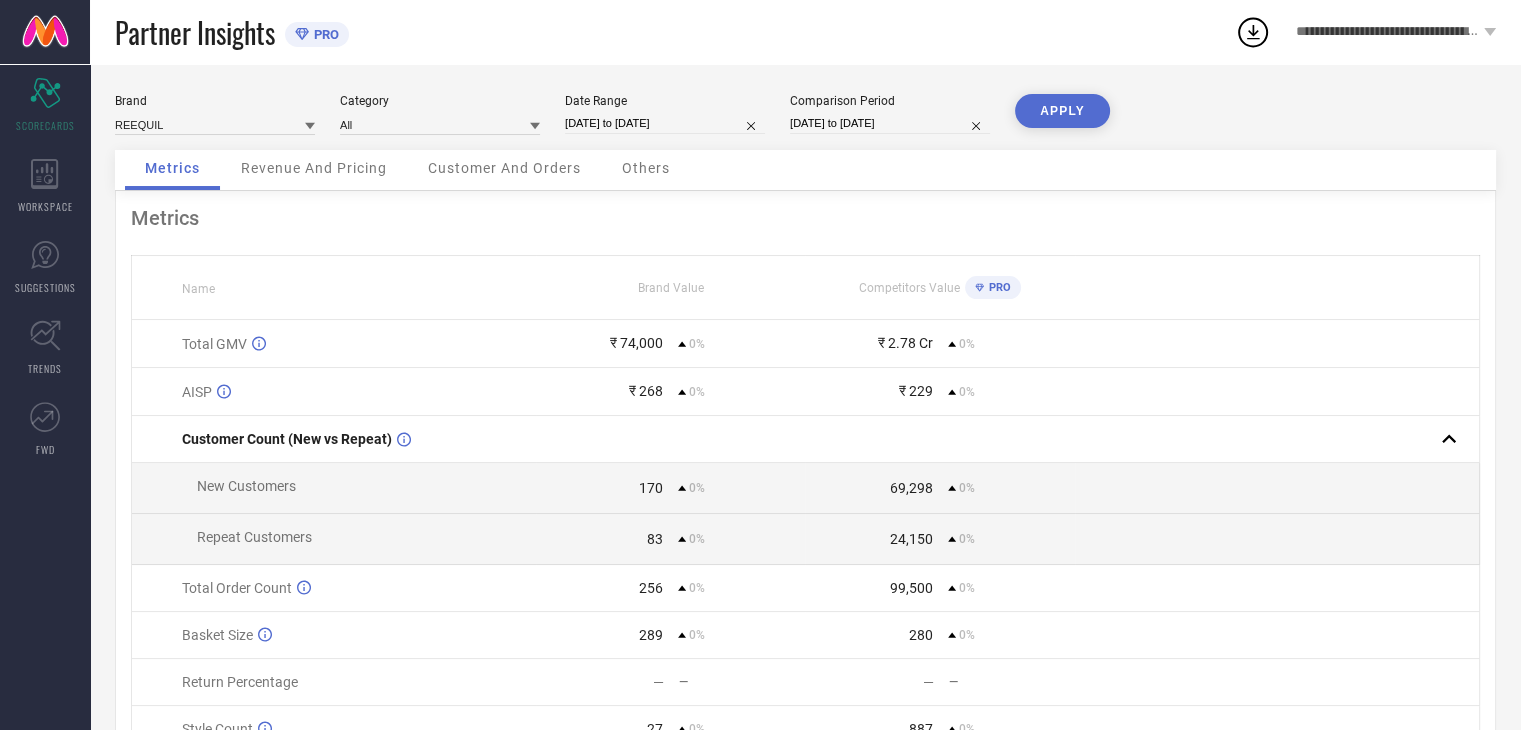 click on "Others" at bounding box center (646, 168) 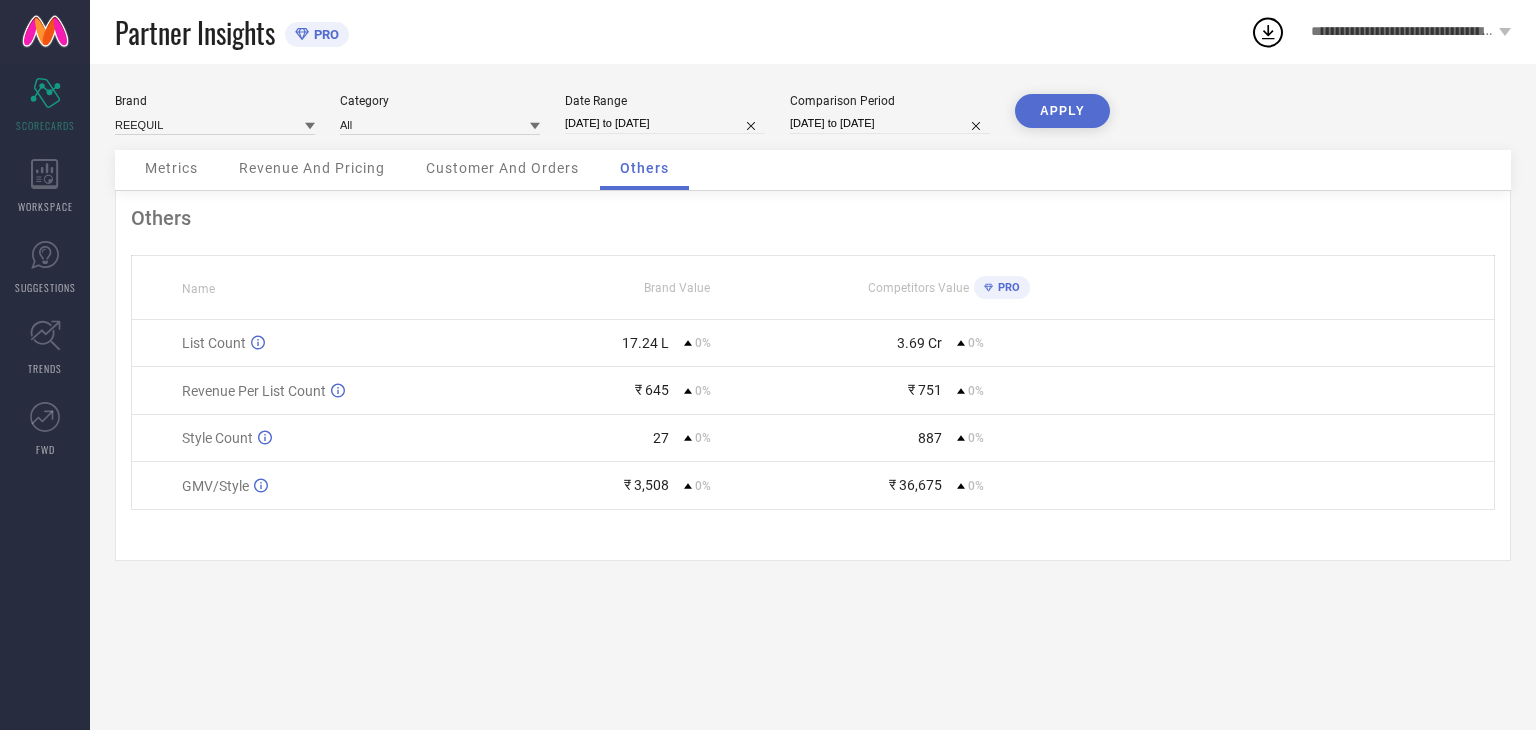 select on "6" 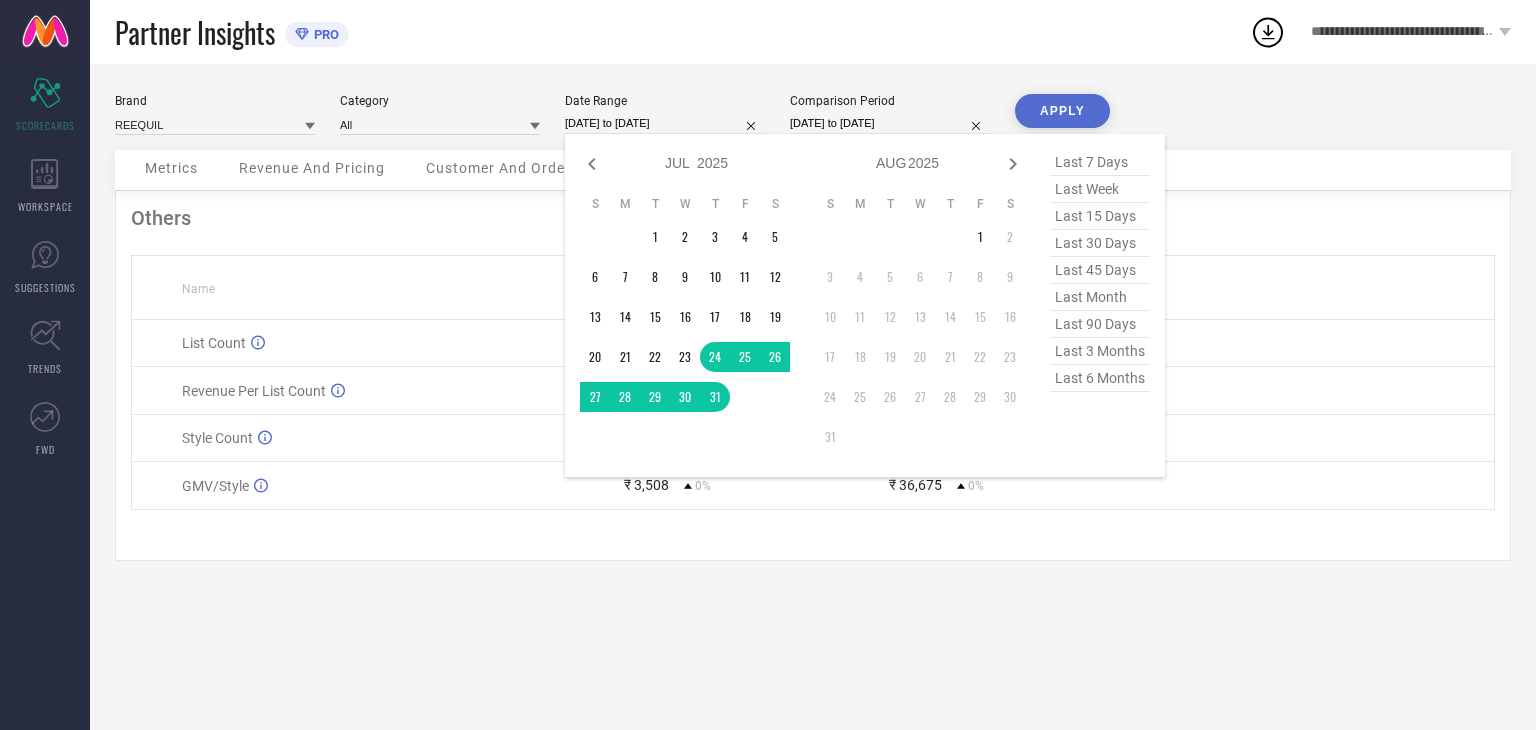 click on "[DATE] to [DATE]" at bounding box center [665, 123] 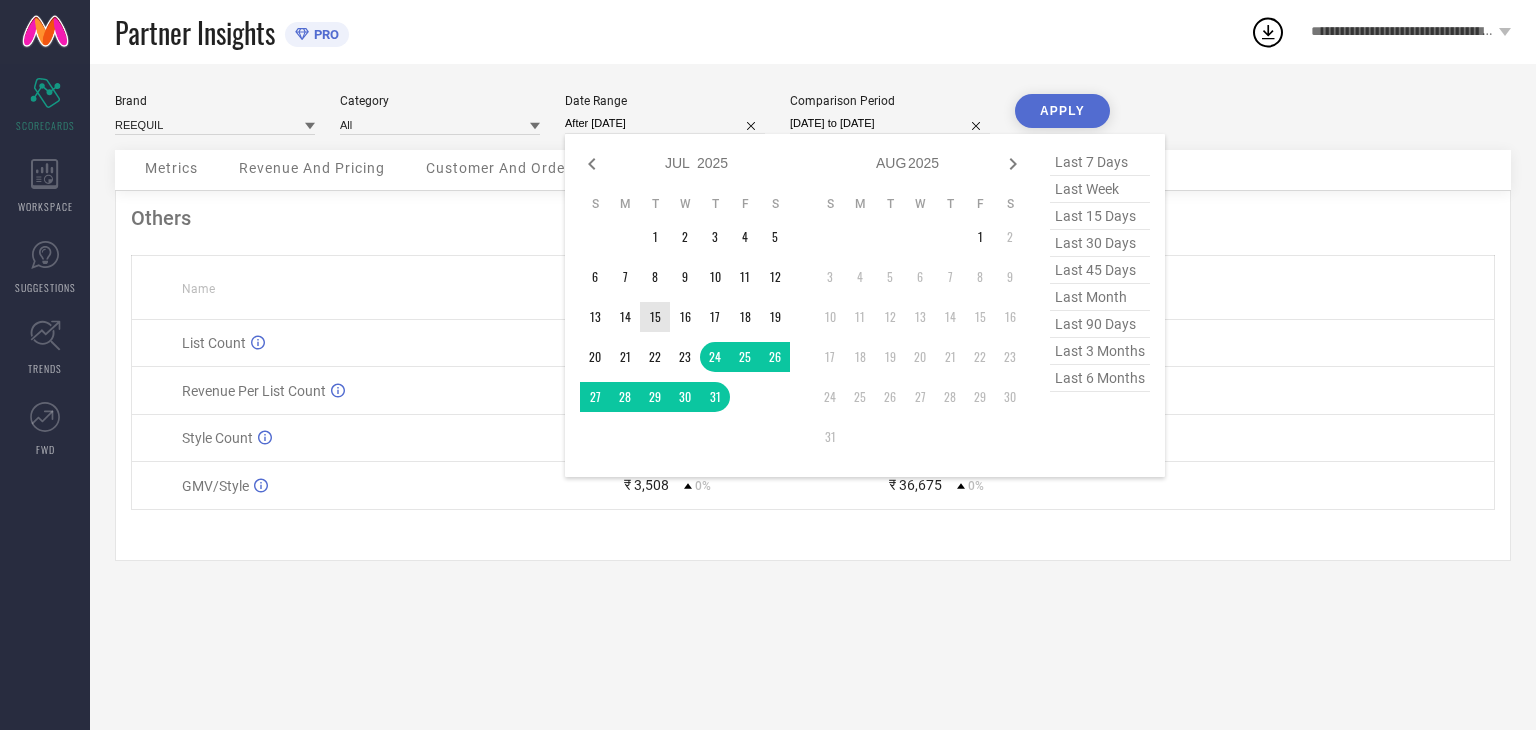 click on "15" at bounding box center [655, 317] 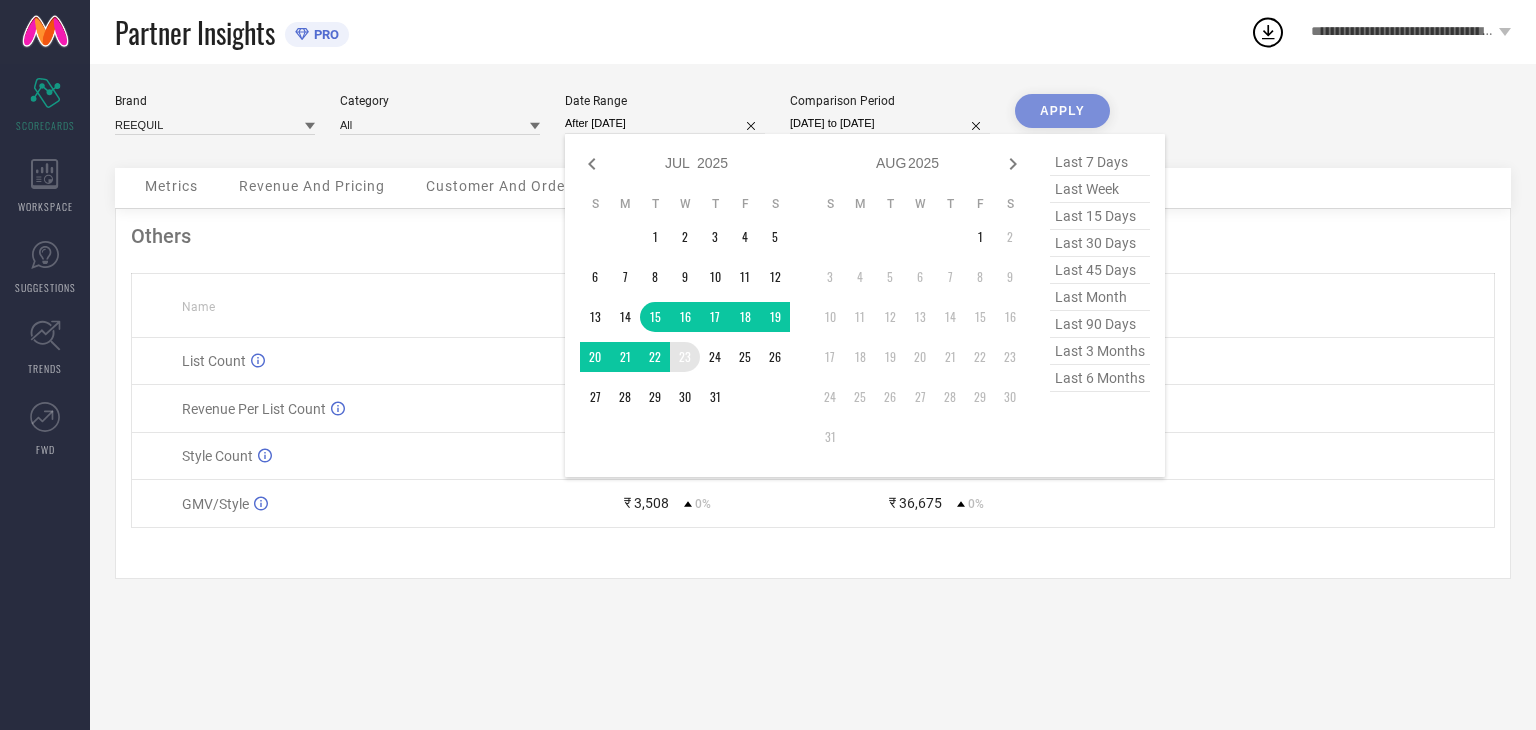 type on "[DATE] to [DATE]" 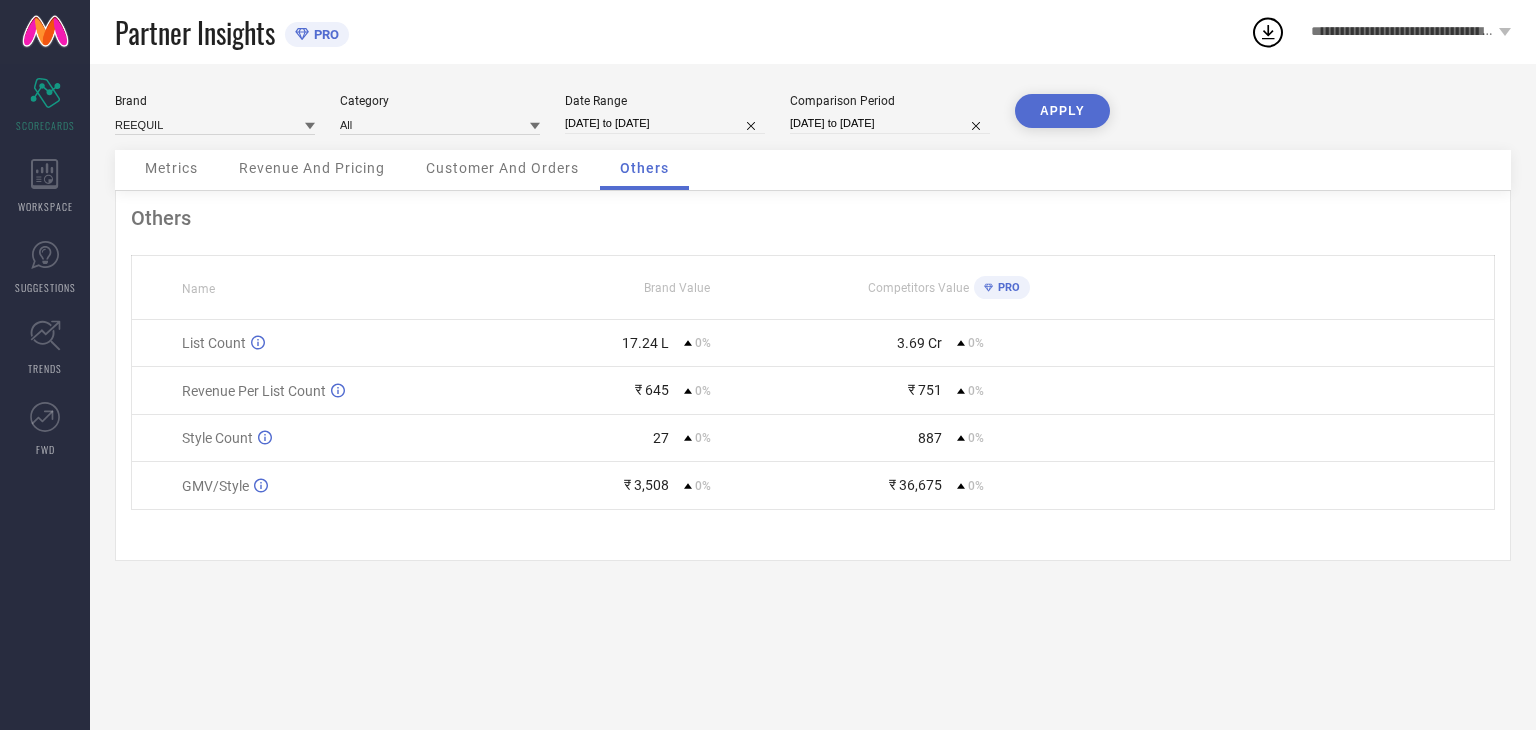 click on "APPLY" at bounding box center (1062, 111) 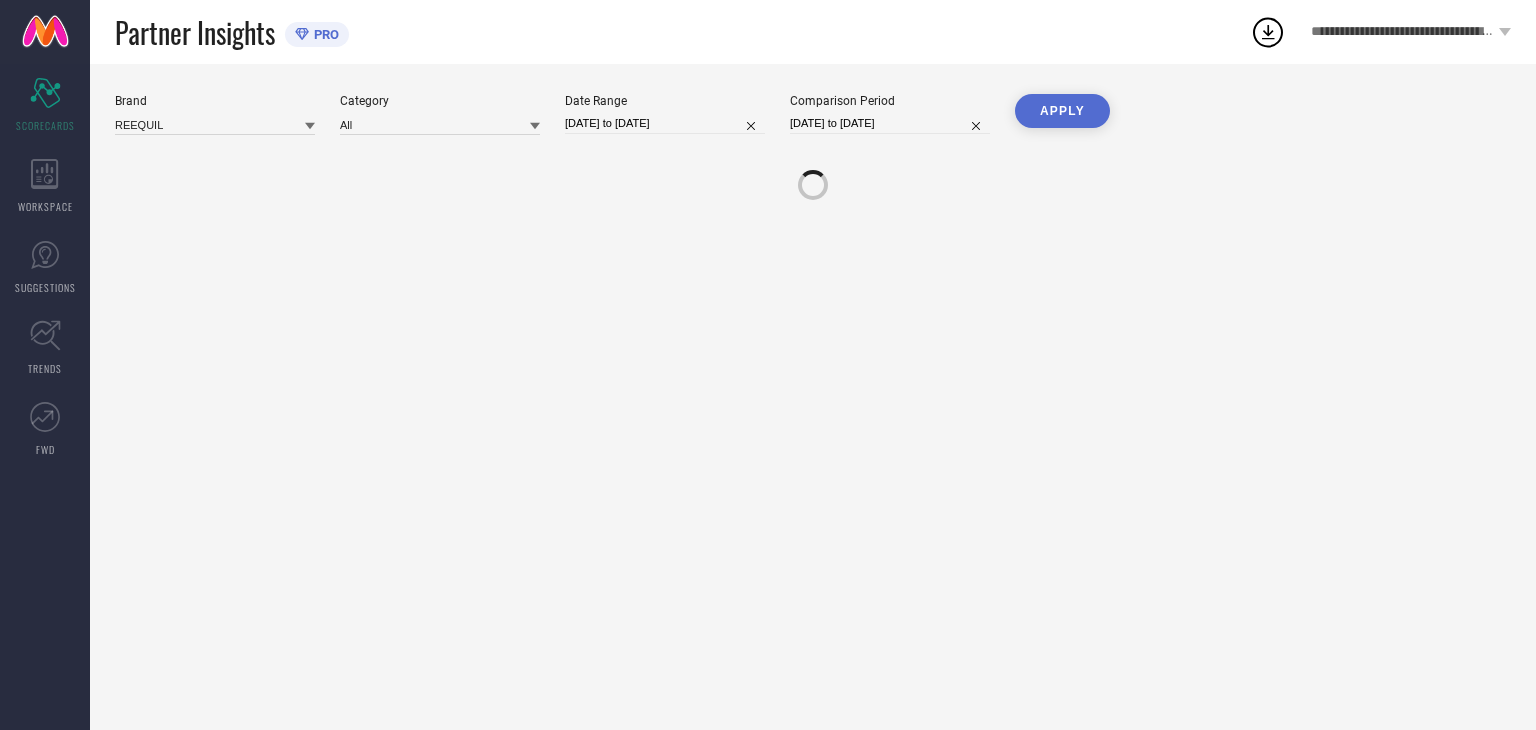 select on "6" 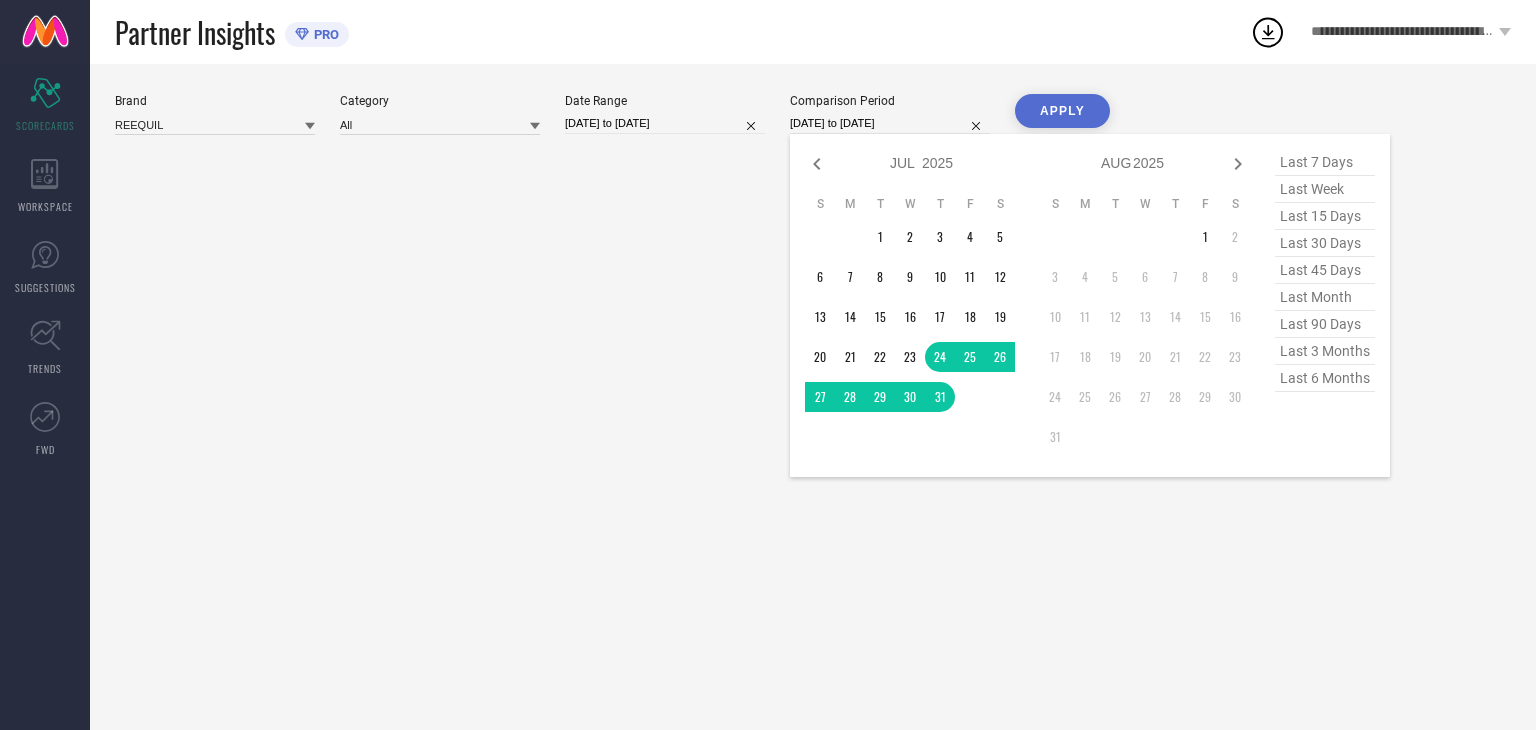click on "[DATE] to [DATE]" at bounding box center (890, 123) 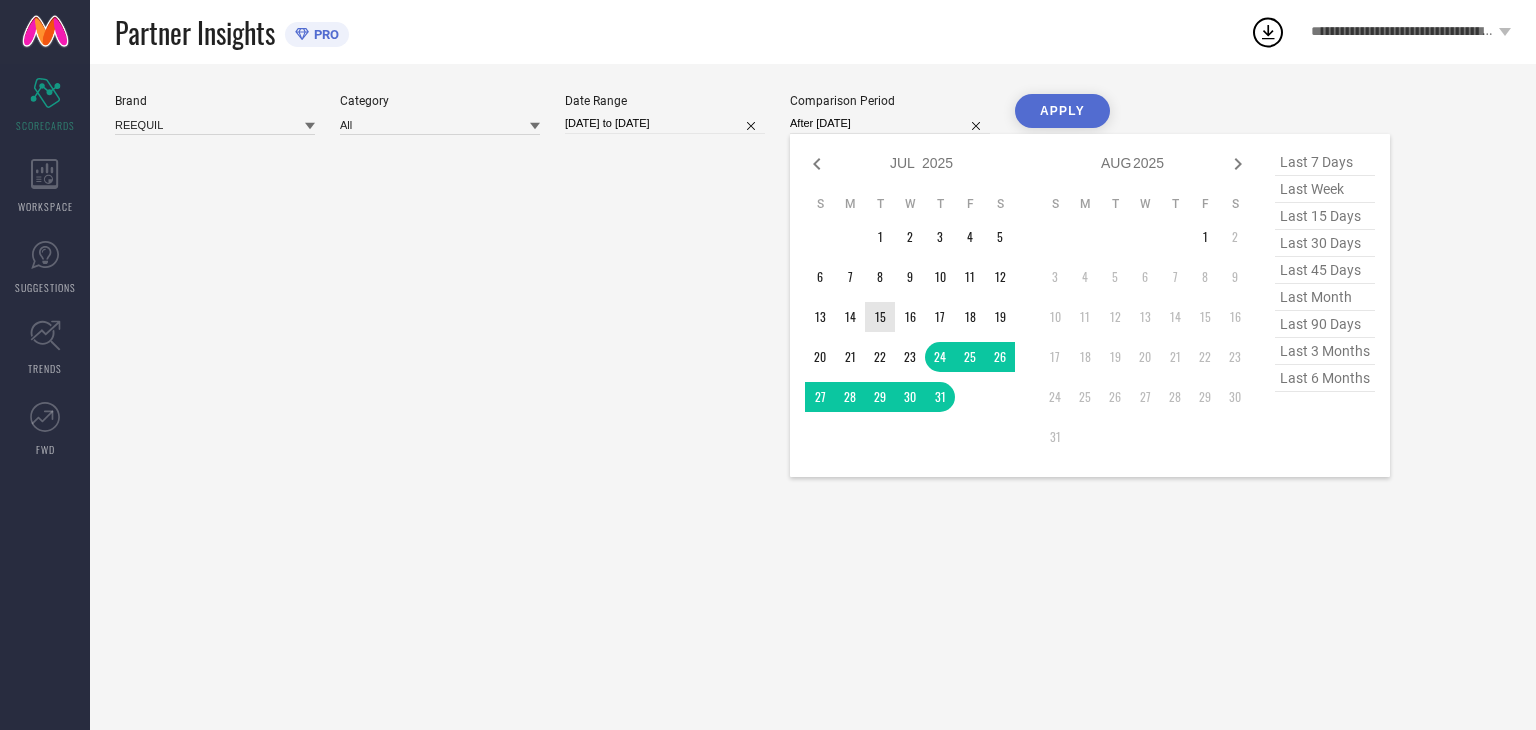 click on "15" at bounding box center (880, 317) 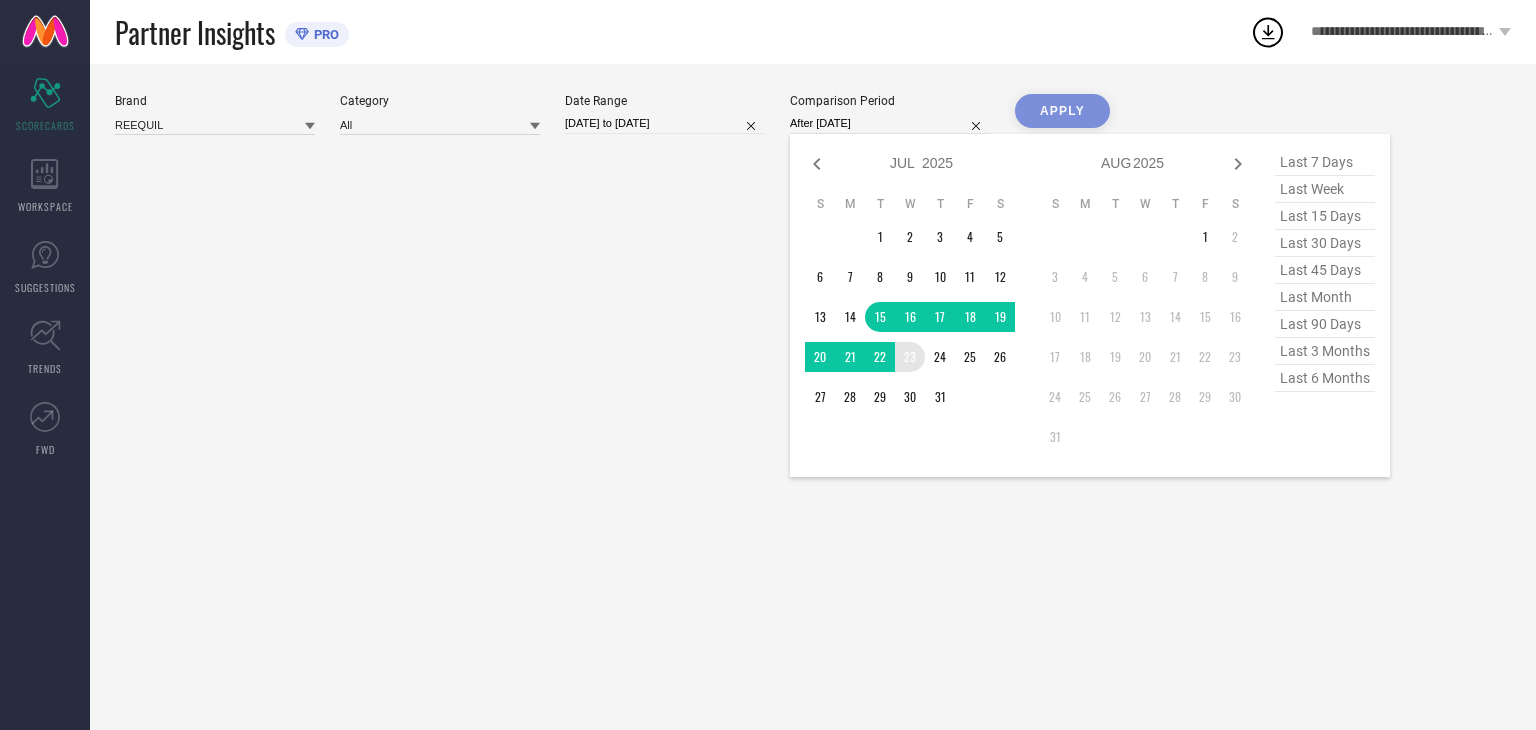 type on "[DATE] to [DATE]" 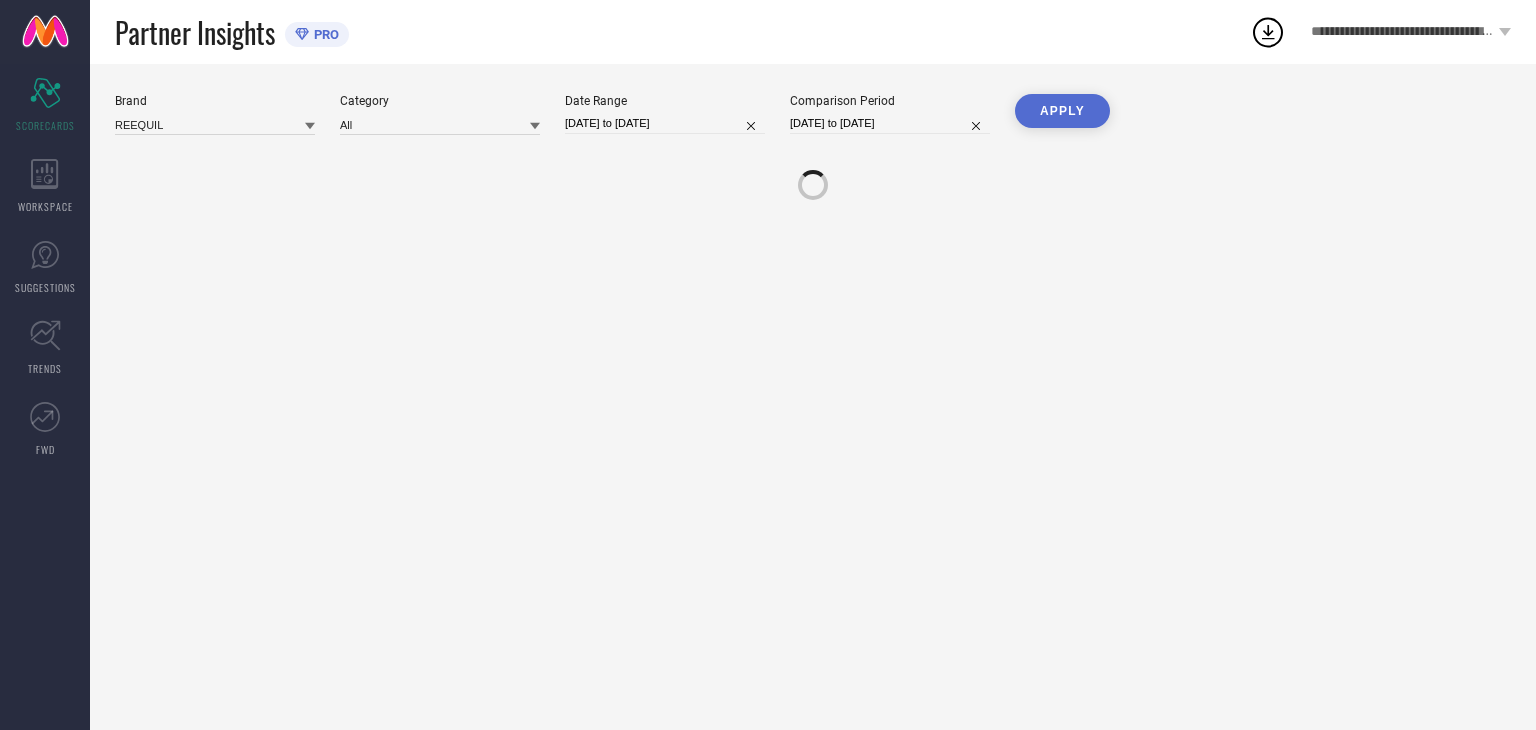 click on "APPLY" at bounding box center [1062, 111] 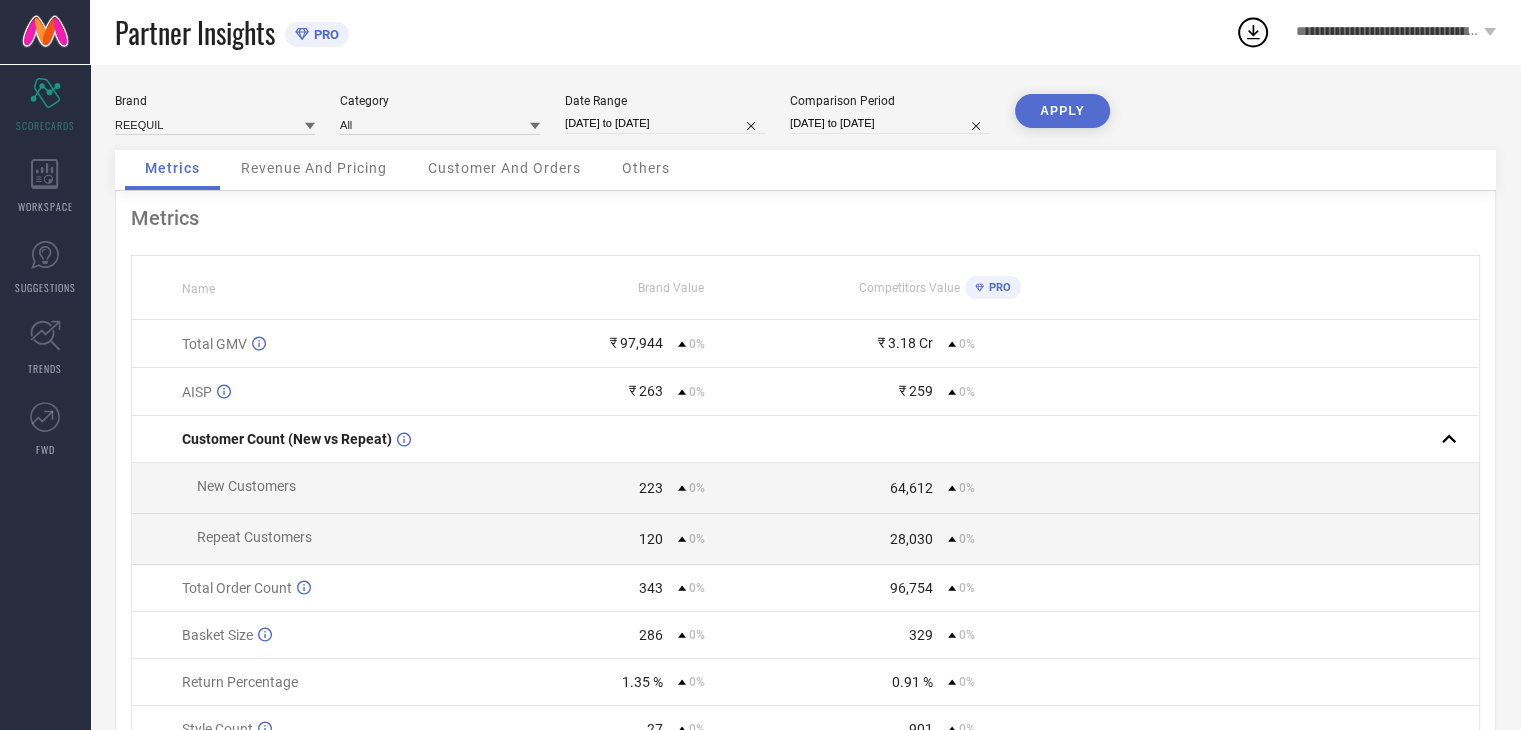 select on "6" 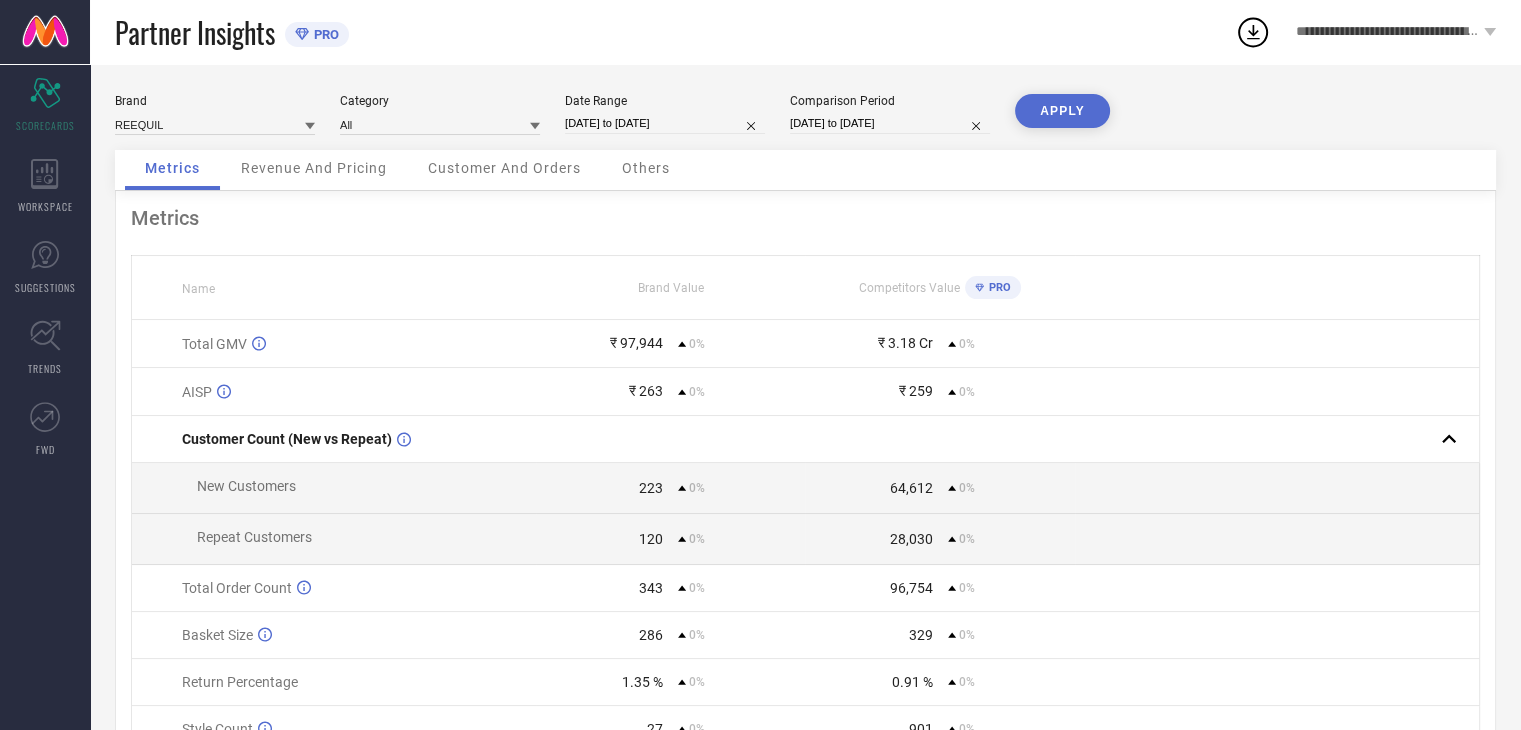 select on "2025" 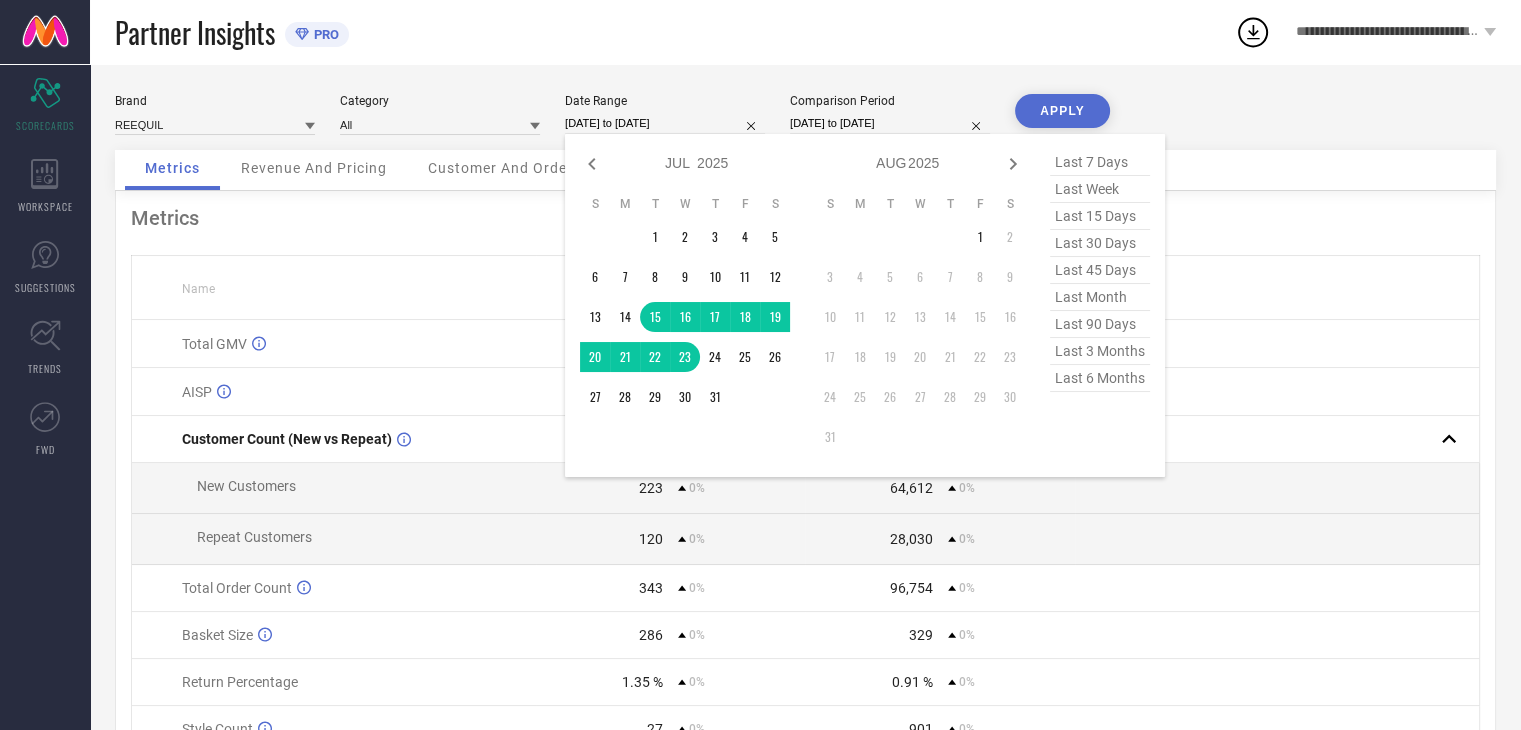 click on "[DATE] to [DATE]" at bounding box center (665, 123) 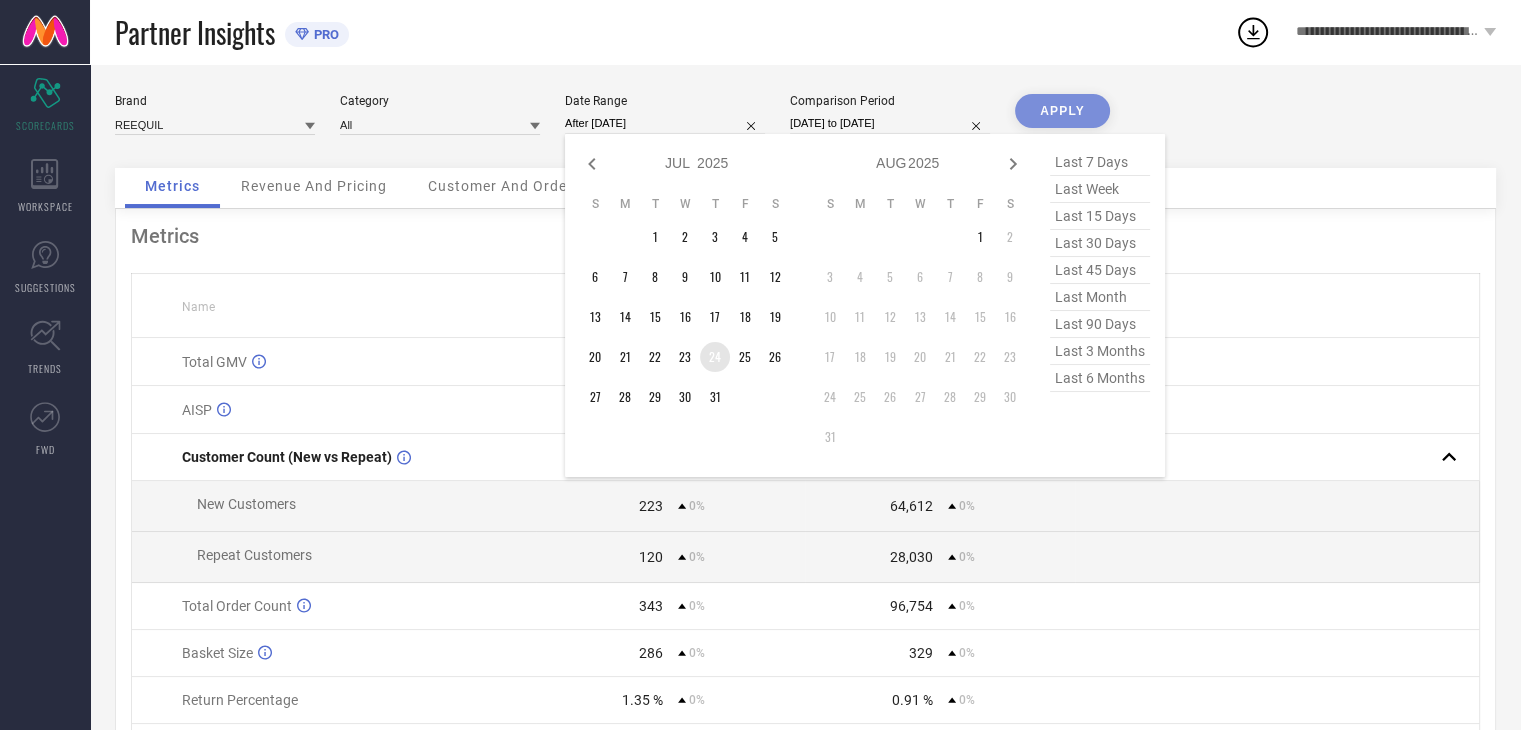 click on "24" at bounding box center (715, 357) 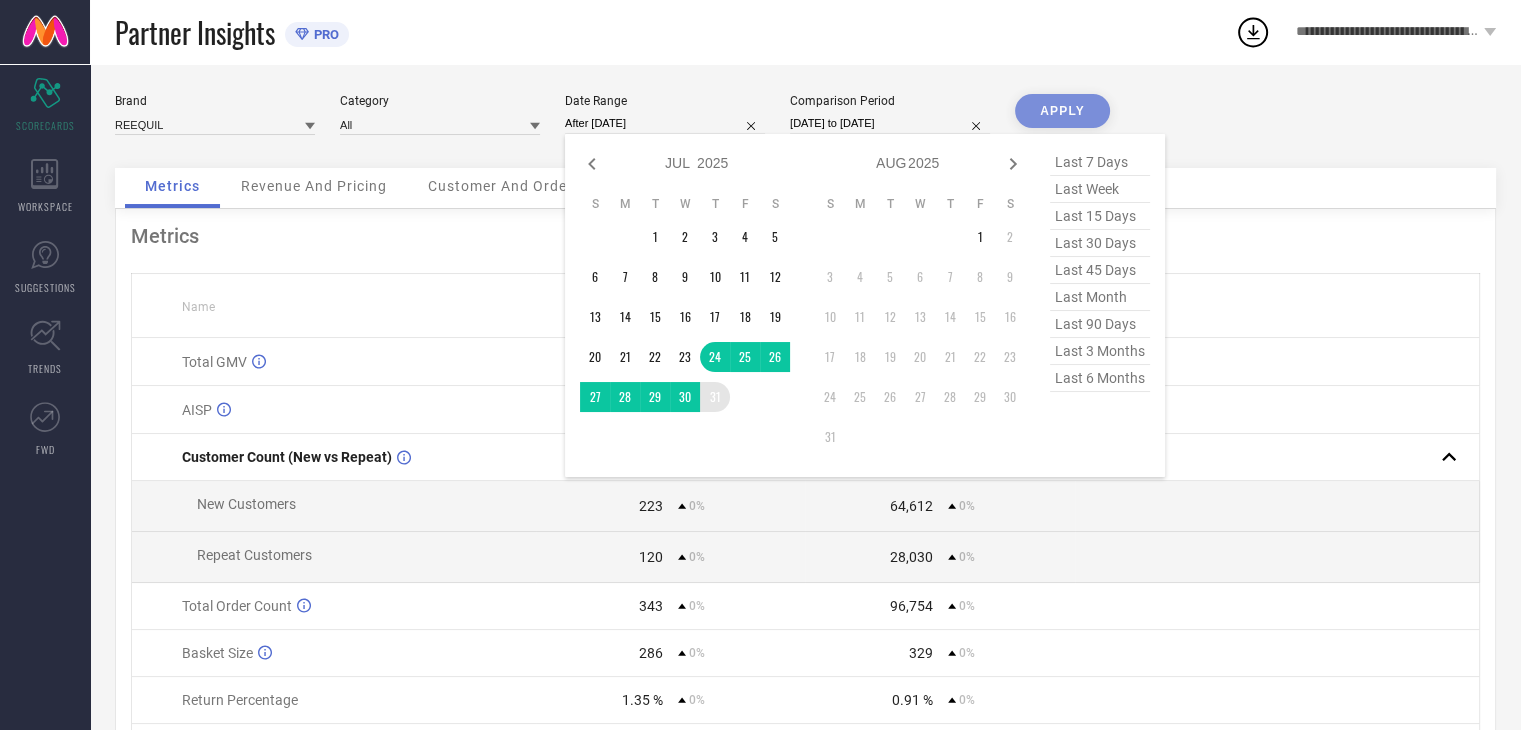type on "[DATE] to [DATE]" 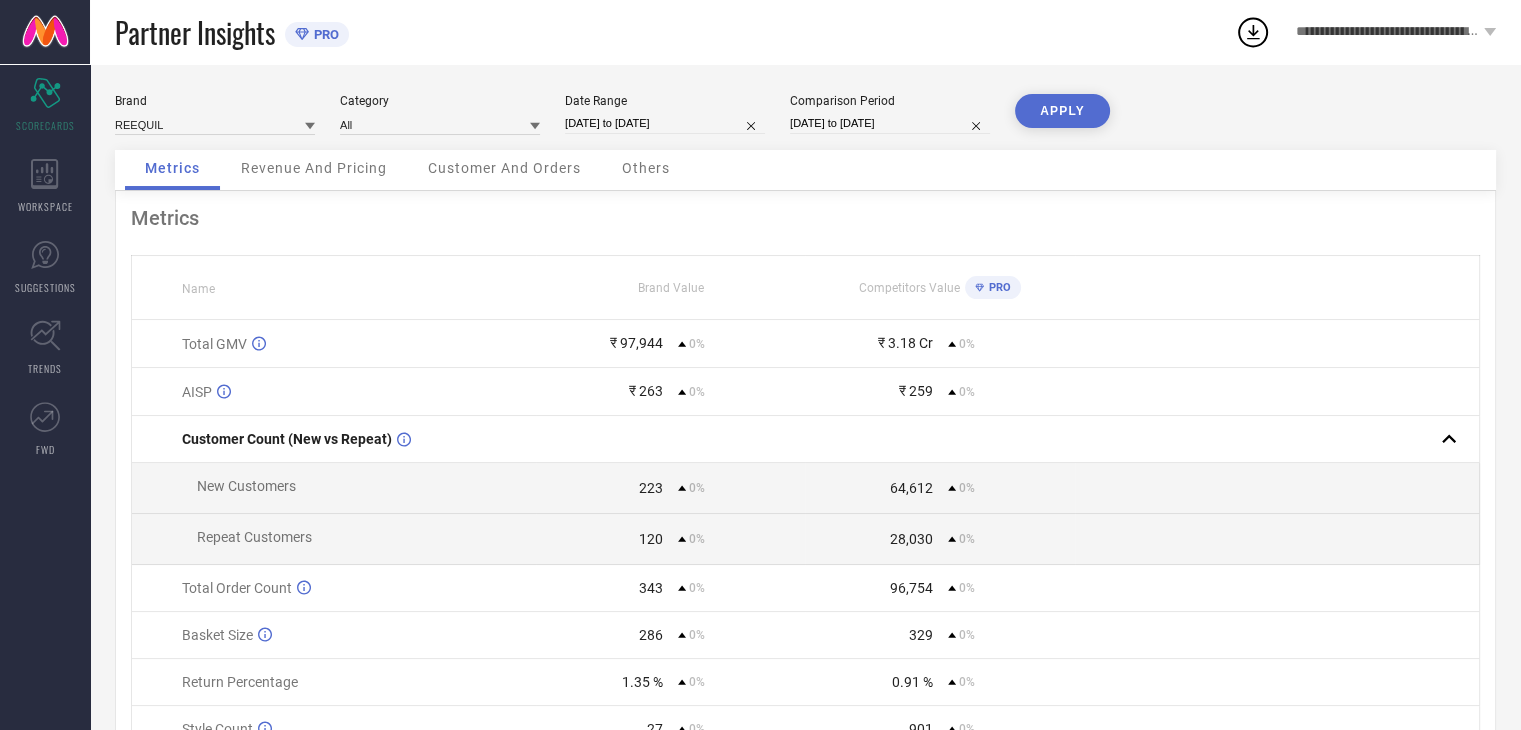click on "APPLY" at bounding box center (1062, 111) 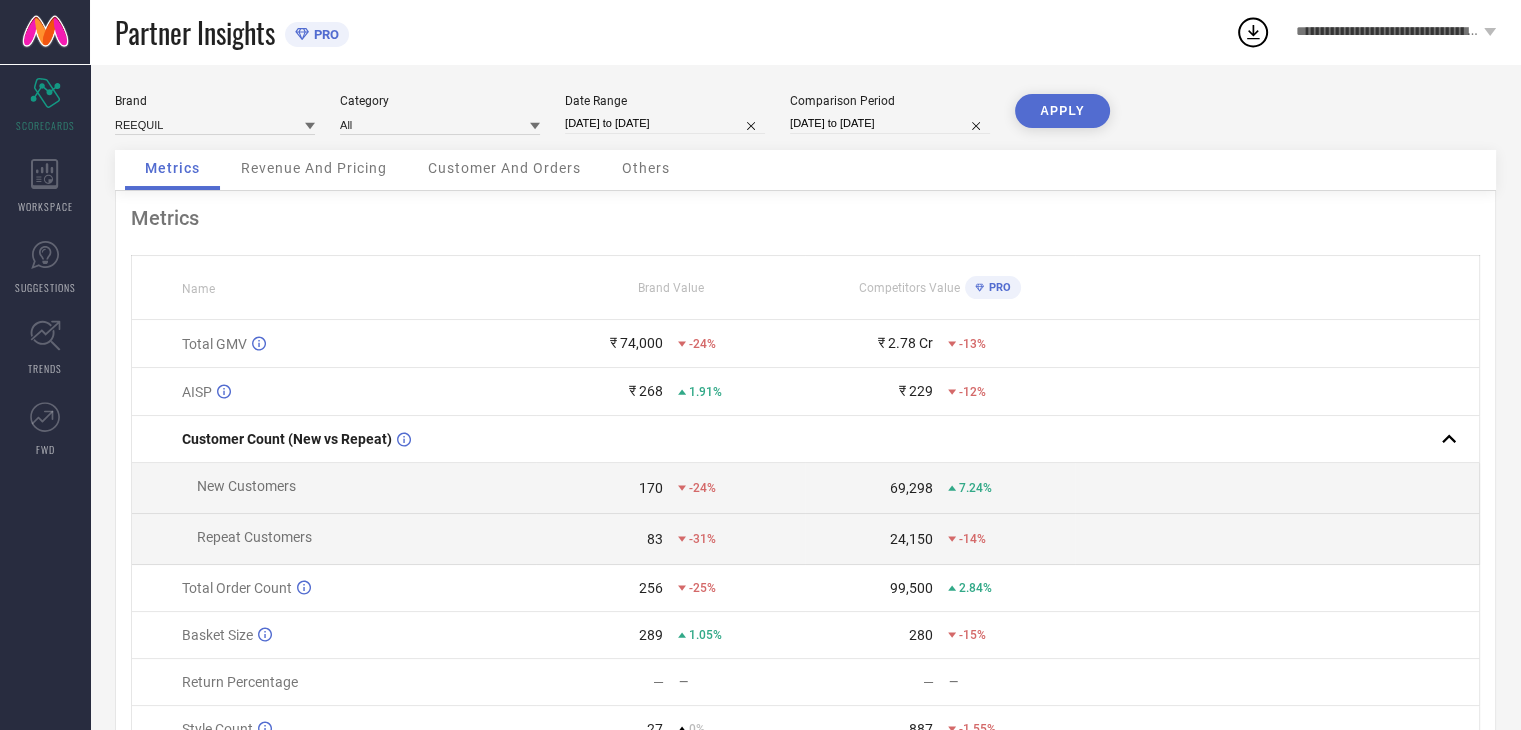 select on "6" 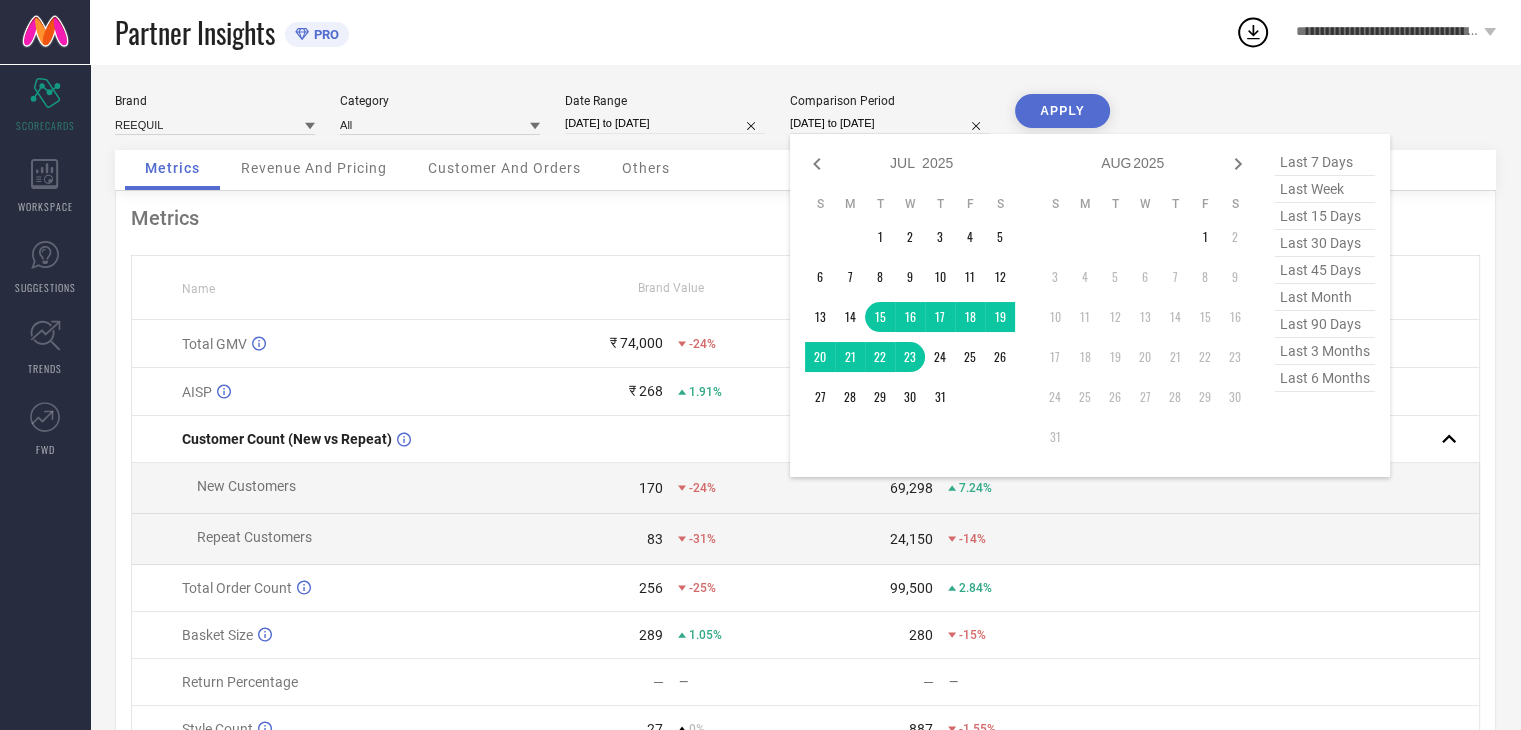click on "[DATE] to [DATE]" at bounding box center (890, 123) 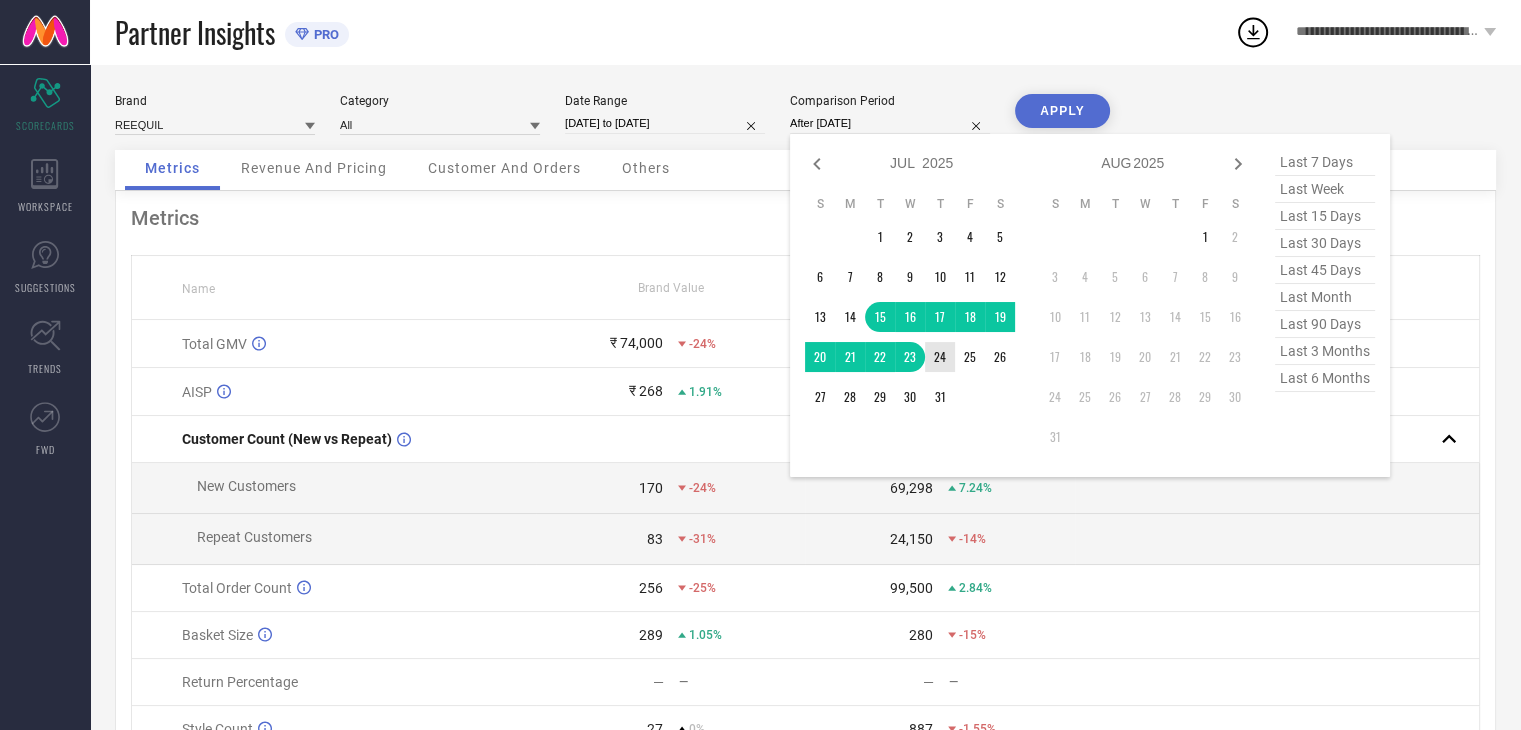 click on "24" at bounding box center (940, 357) 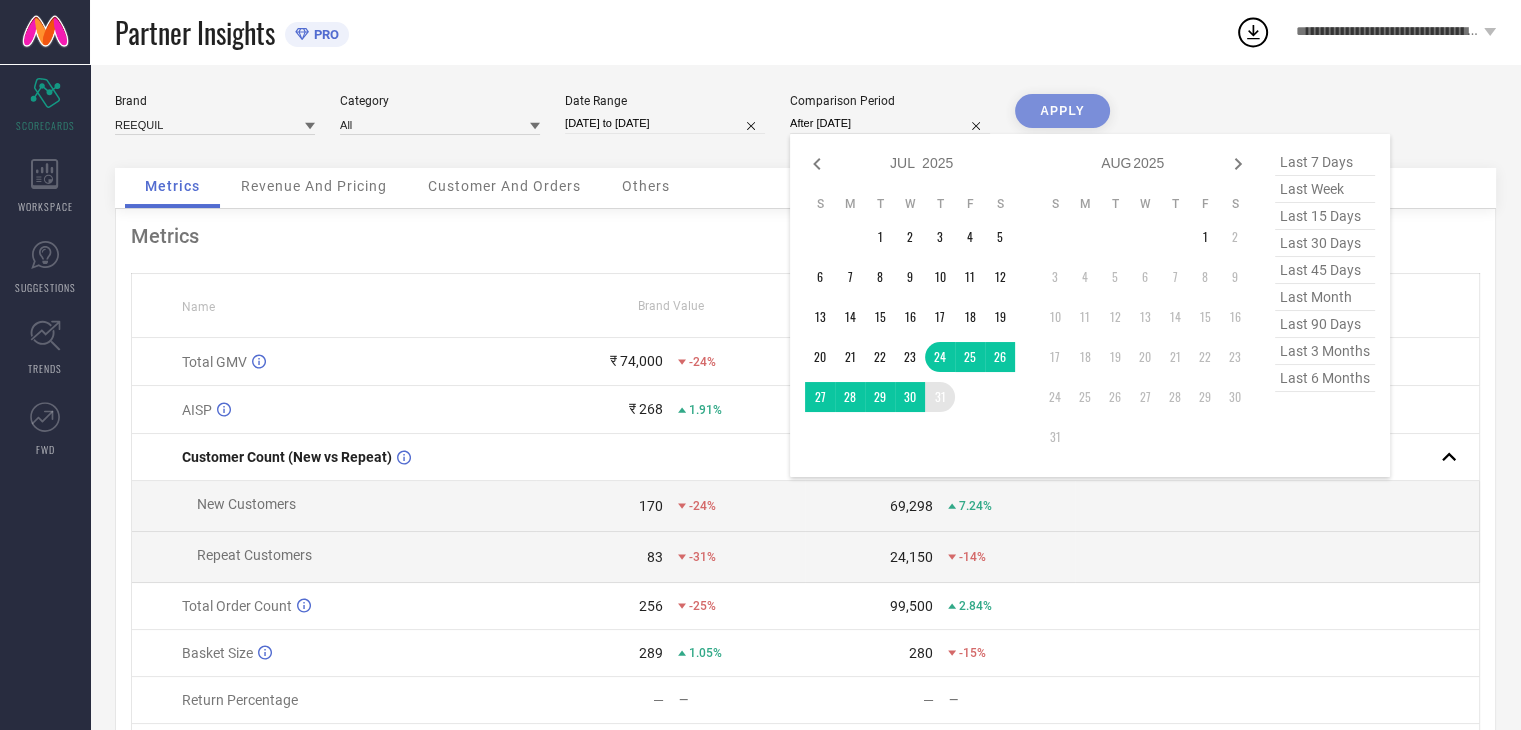 type on "[DATE] to [DATE]" 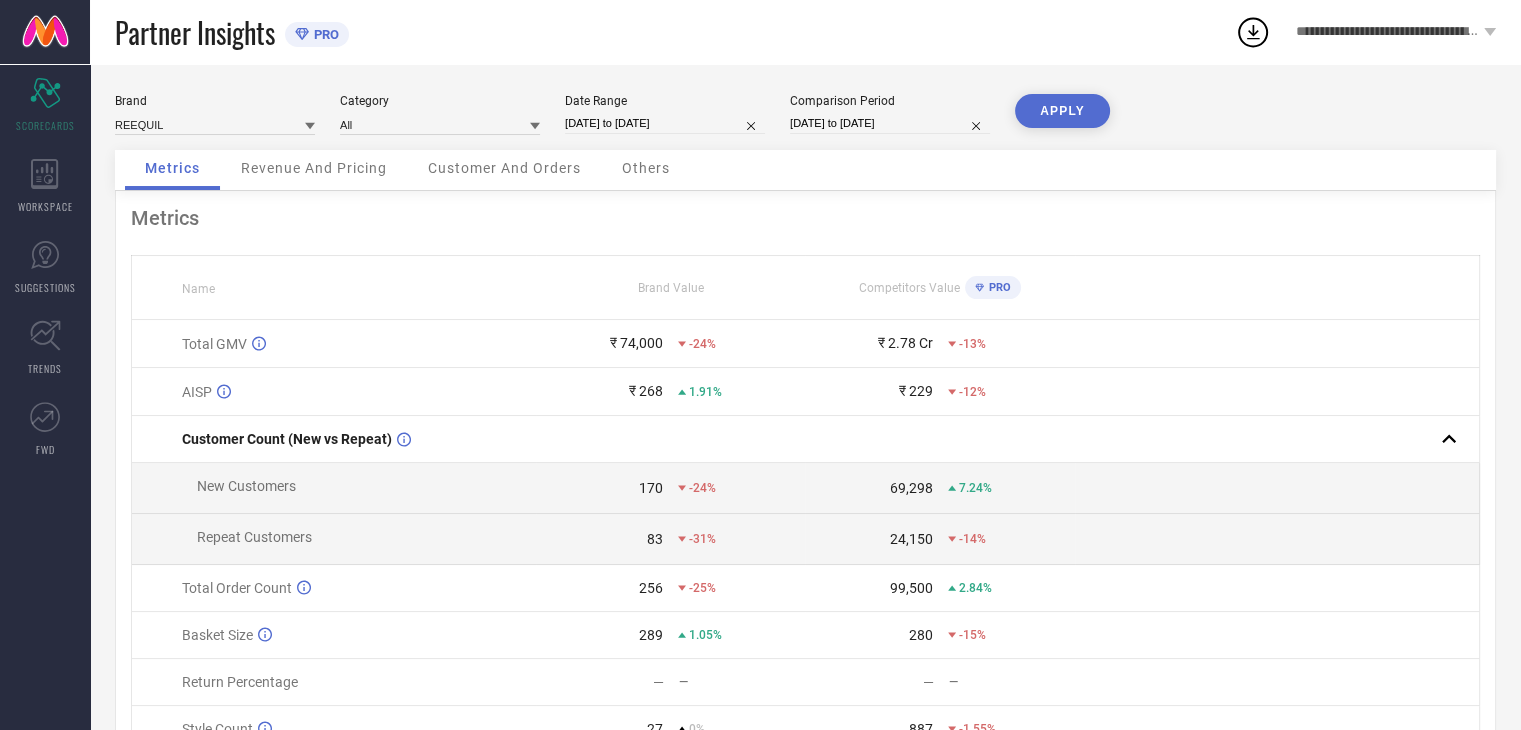 click on "APPLY" at bounding box center (1062, 111) 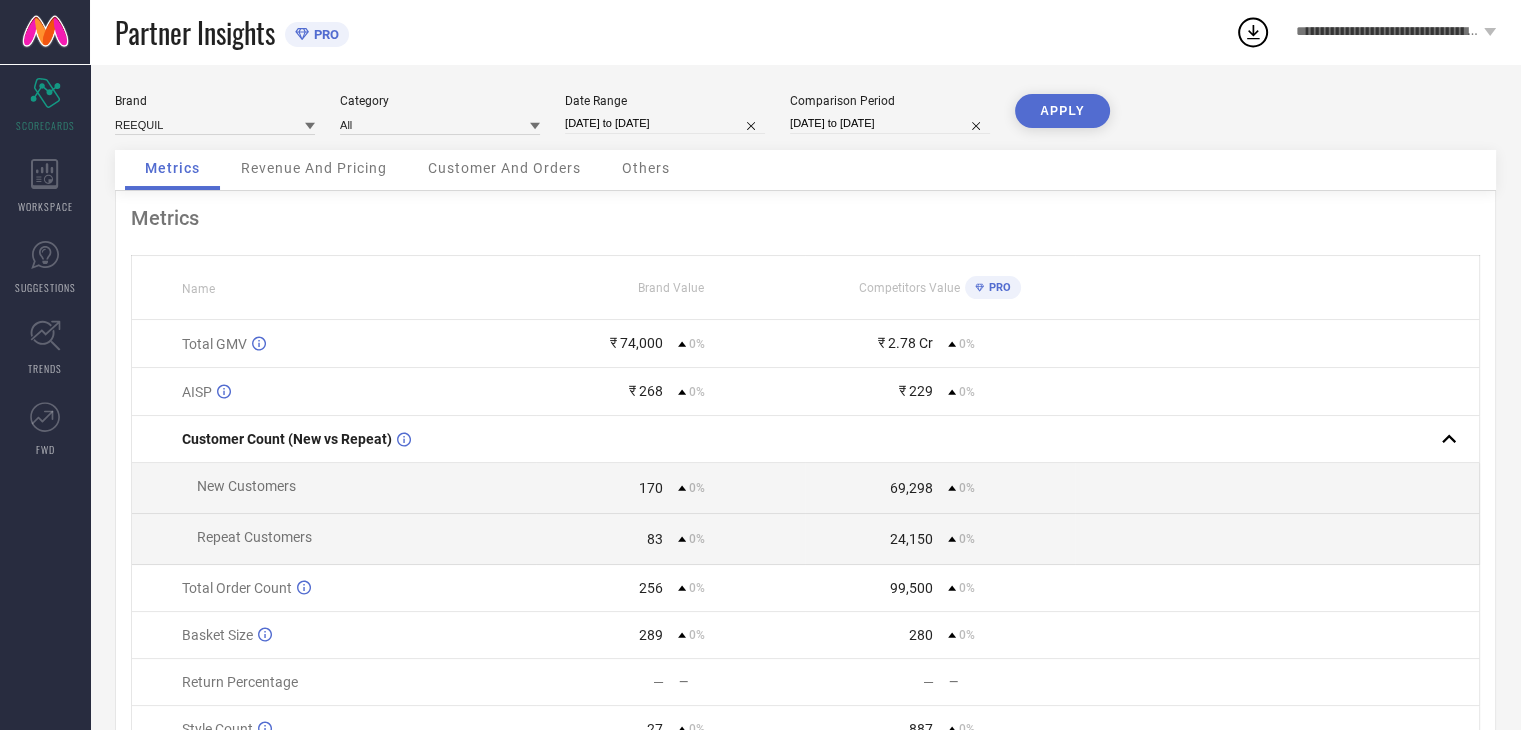 click on "Others" at bounding box center [646, 168] 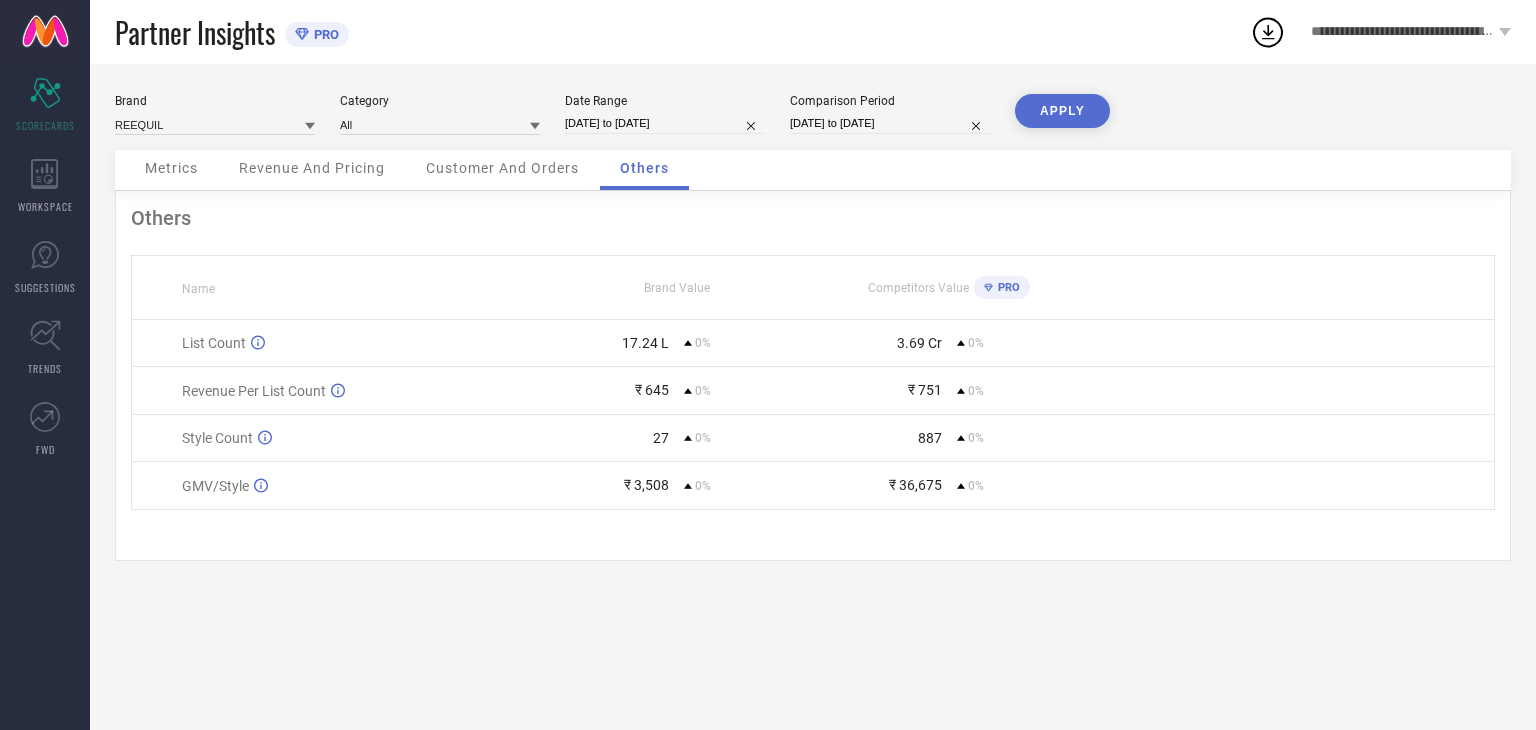 click on "[DATE] to [DATE]" at bounding box center (665, 123) 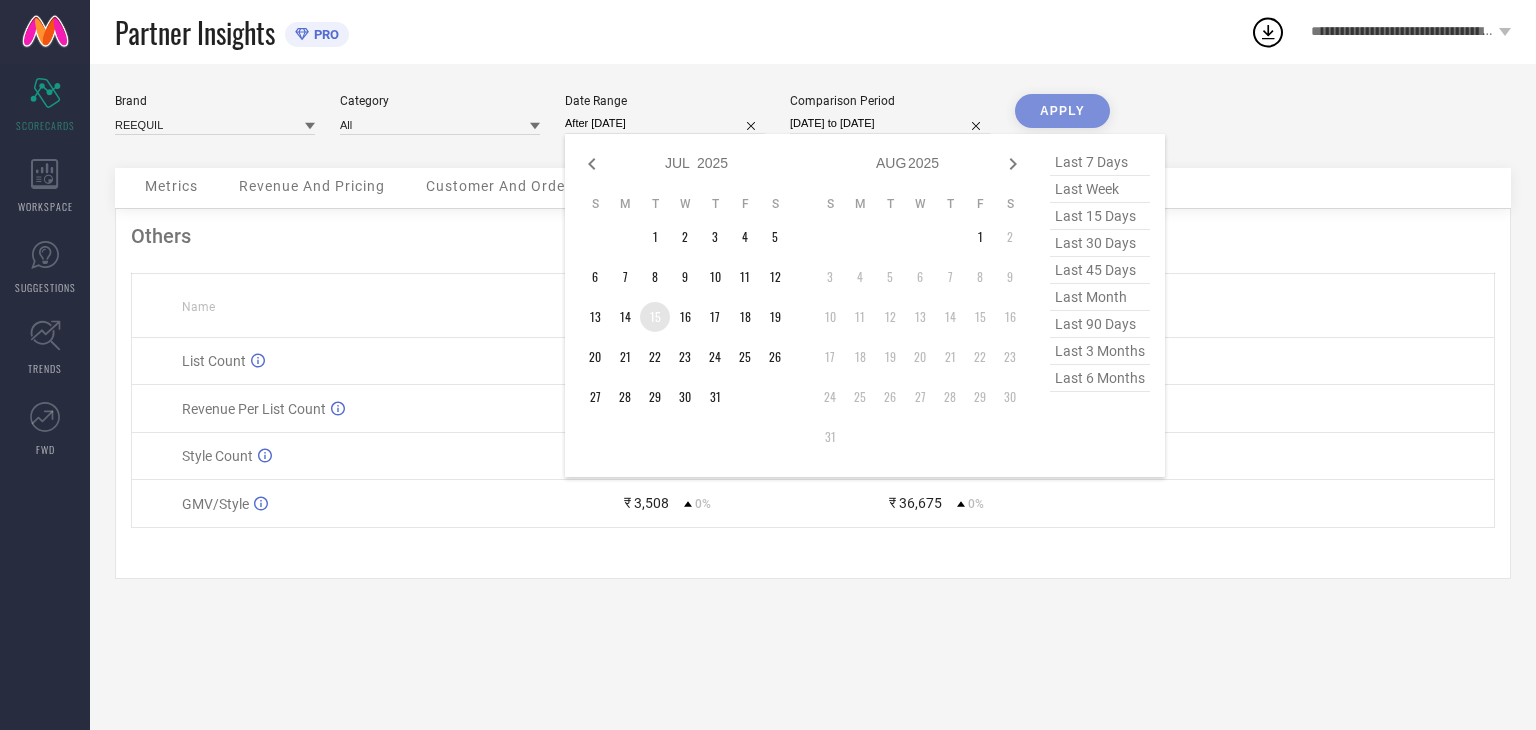 click on "15" at bounding box center (655, 317) 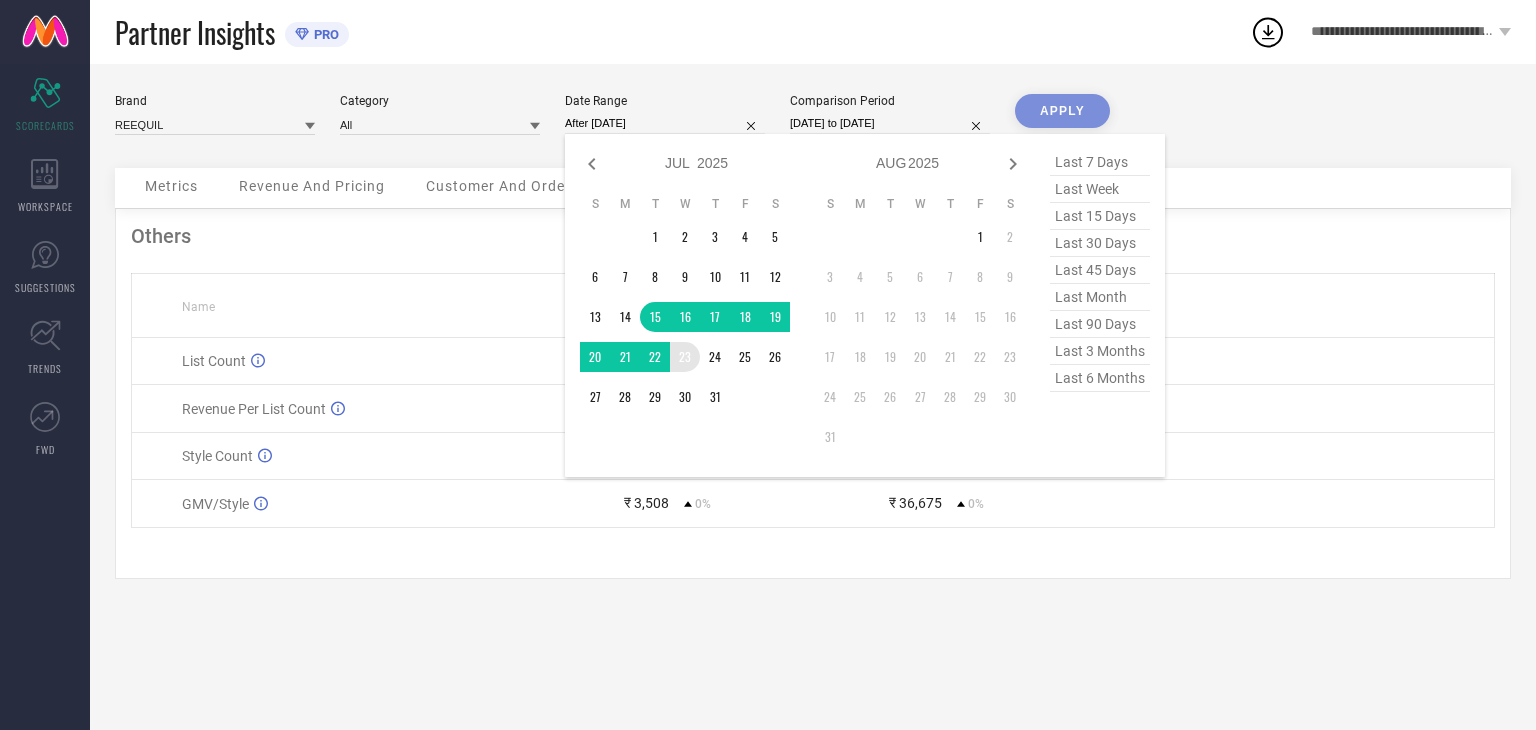 type on "[DATE] to [DATE]" 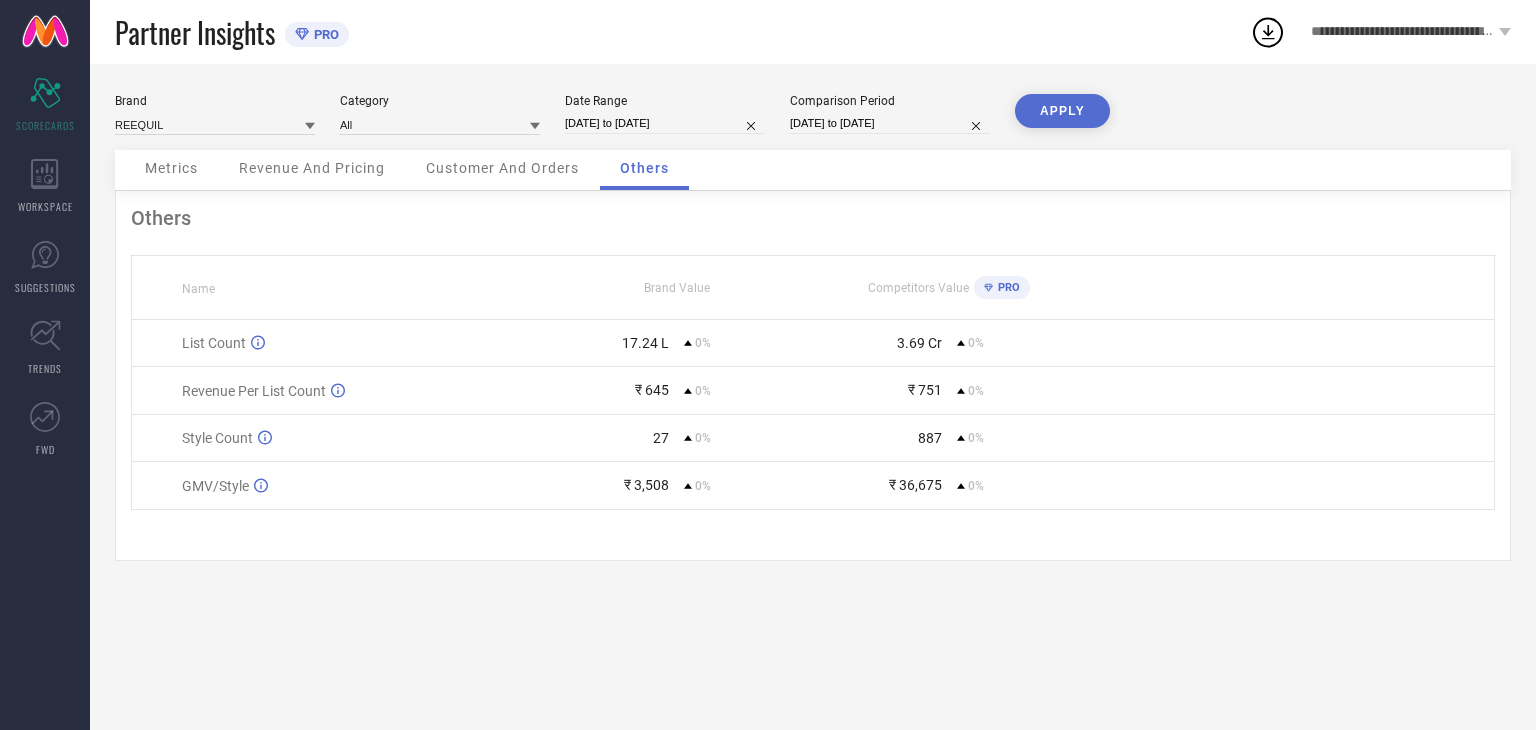 click on "[DATE] to [DATE]" at bounding box center [890, 123] 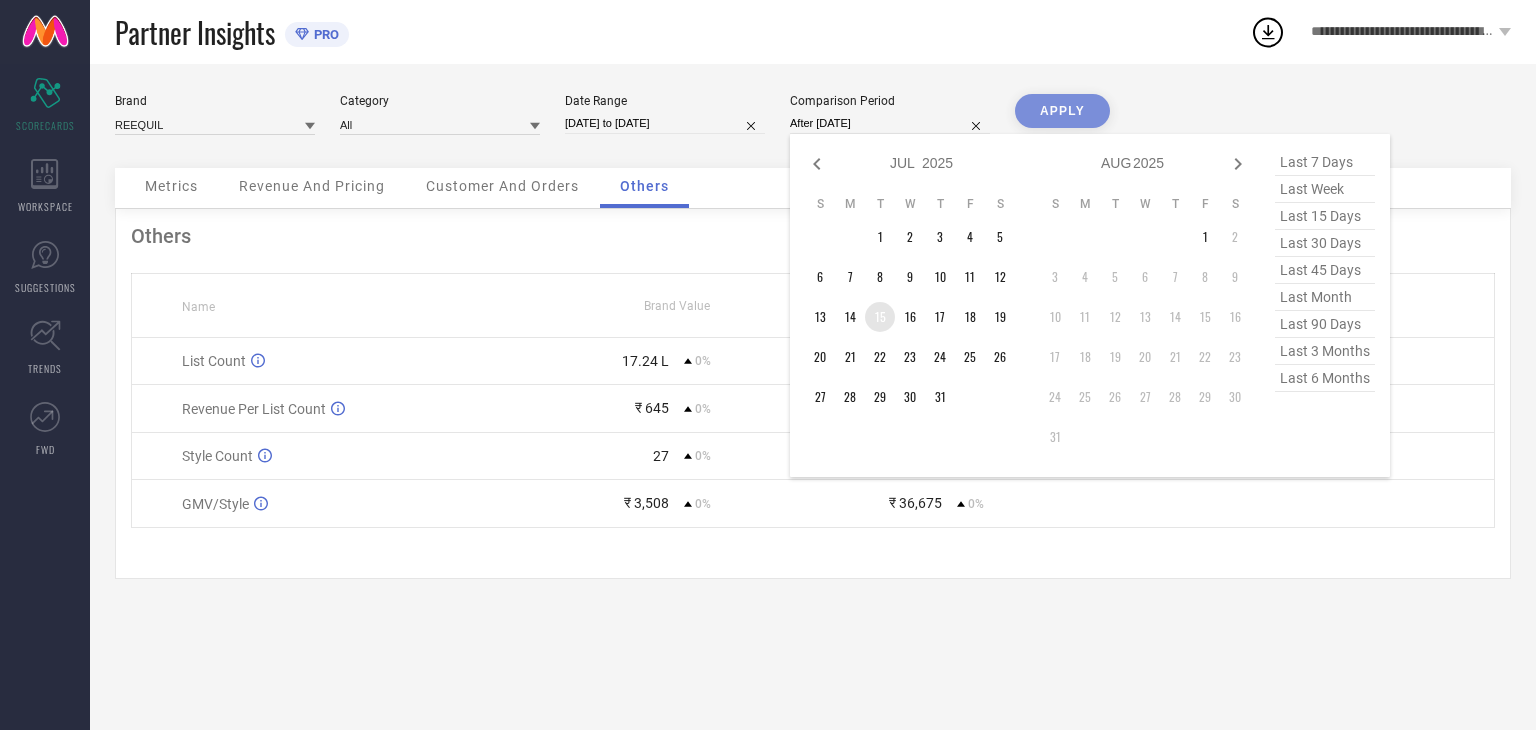 click on "15" at bounding box center [880, 317] 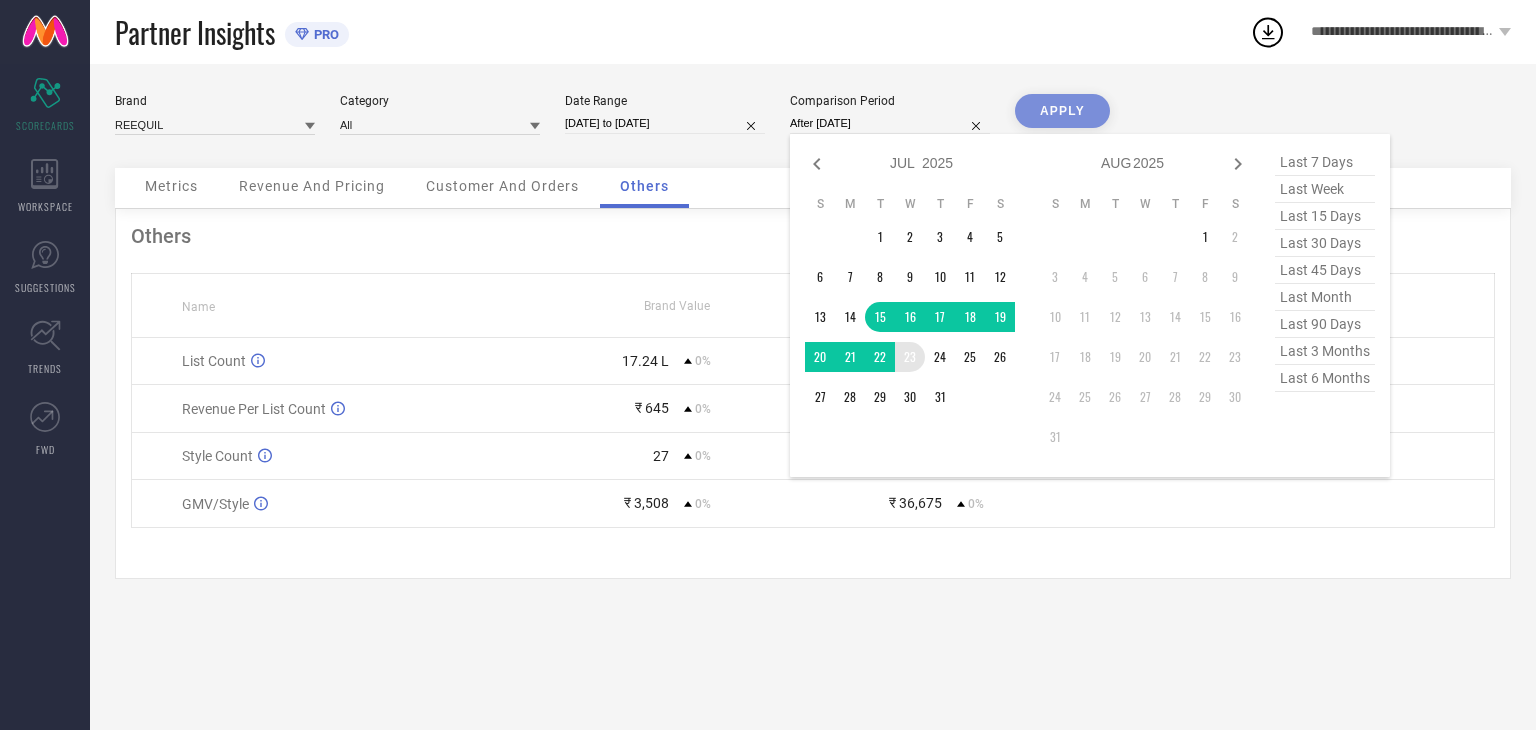type on "[DATE] to [DATE]" 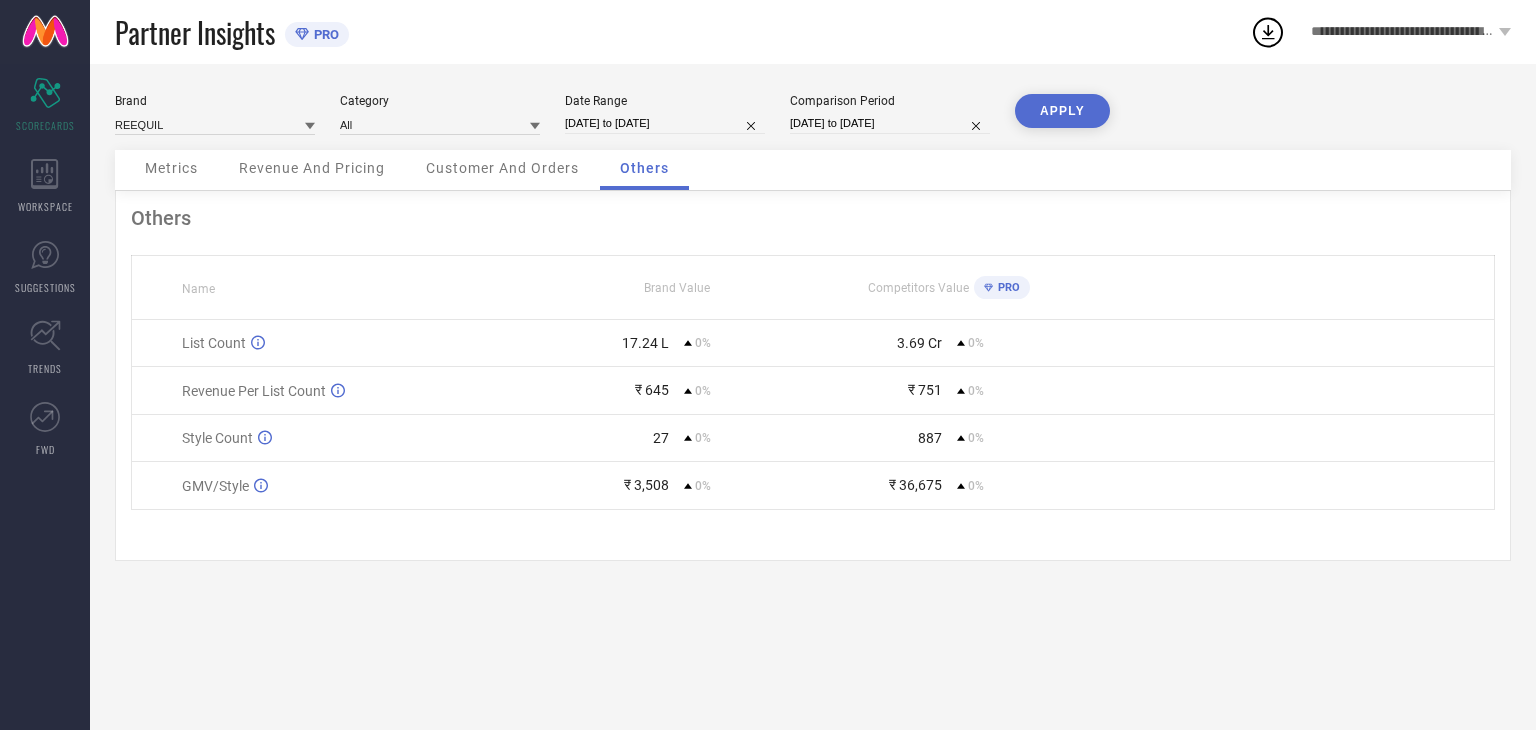 click on "APPLY" at bounding box center (1062, 111) 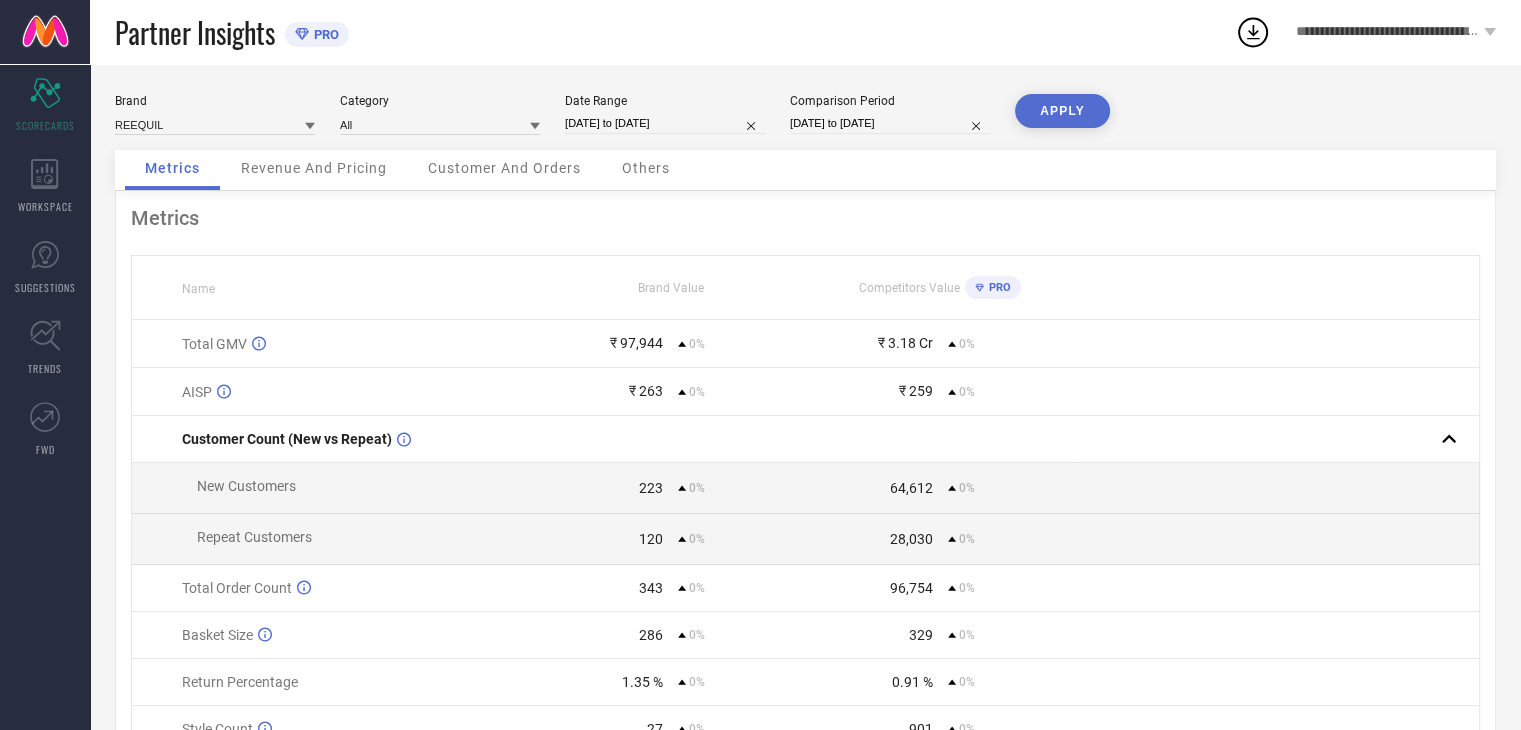 click on "Others" at bounding box center (646, 170) 